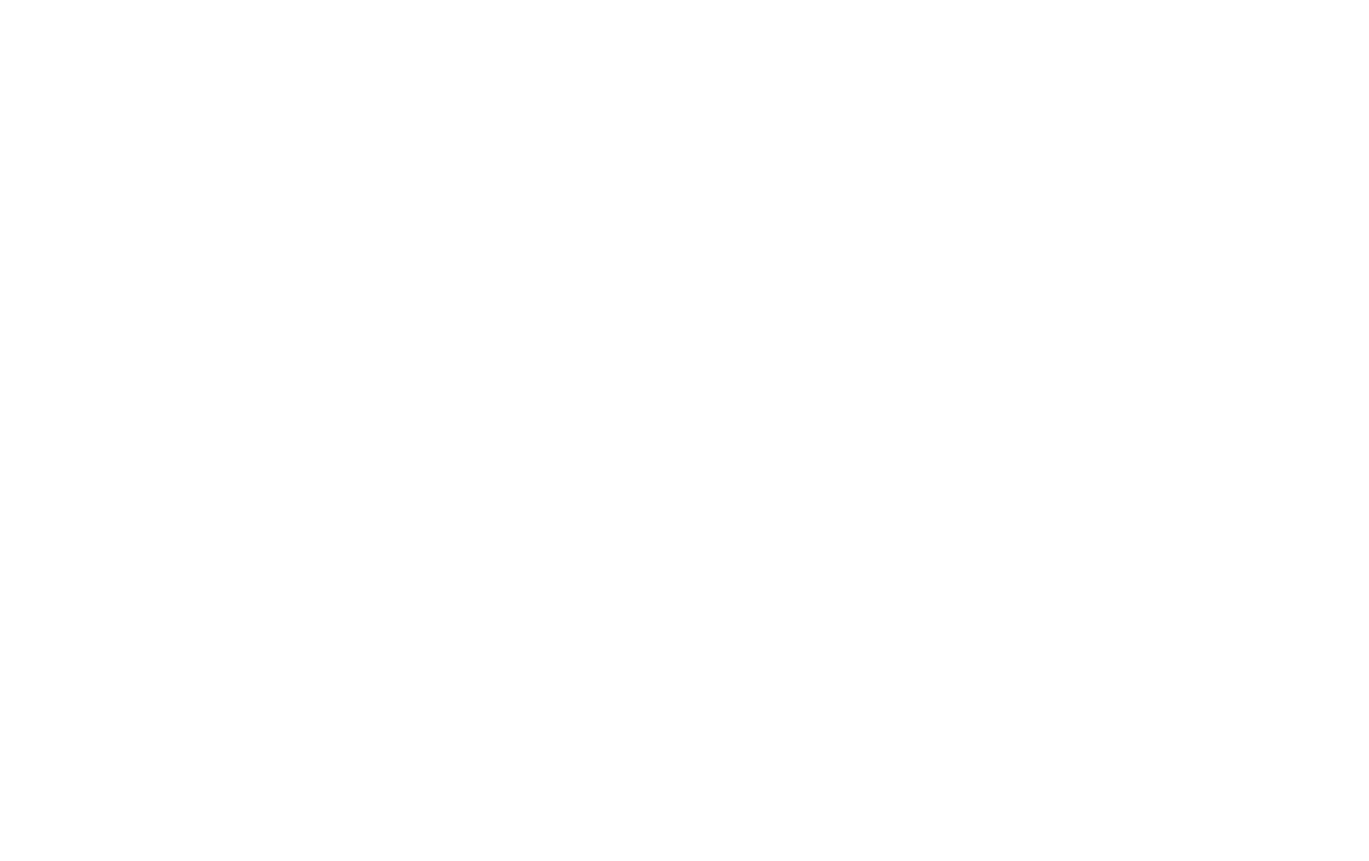 scroll, scrollTop: 0, scrollLeft: 0, axis: both 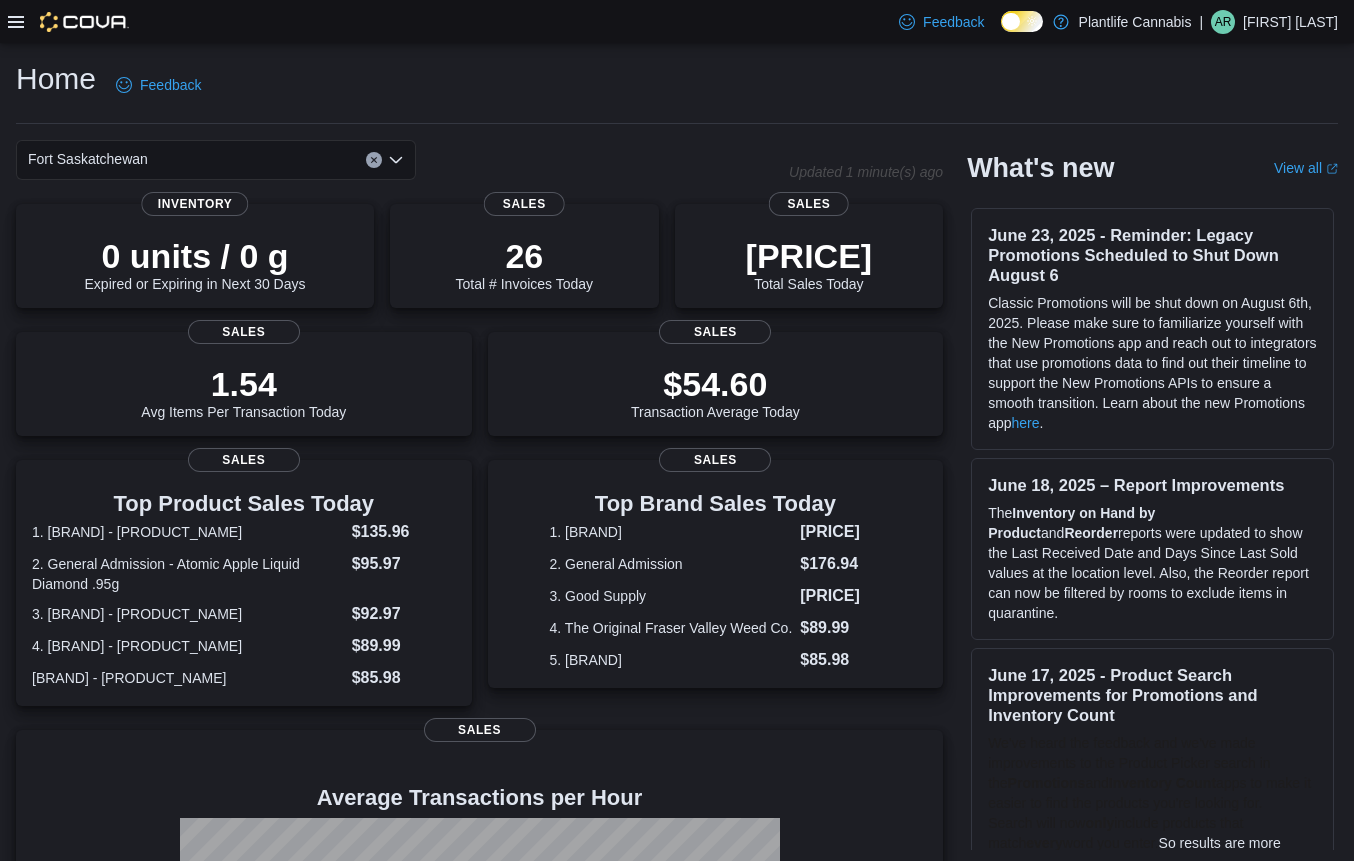 click at bounding box center (16, 22) 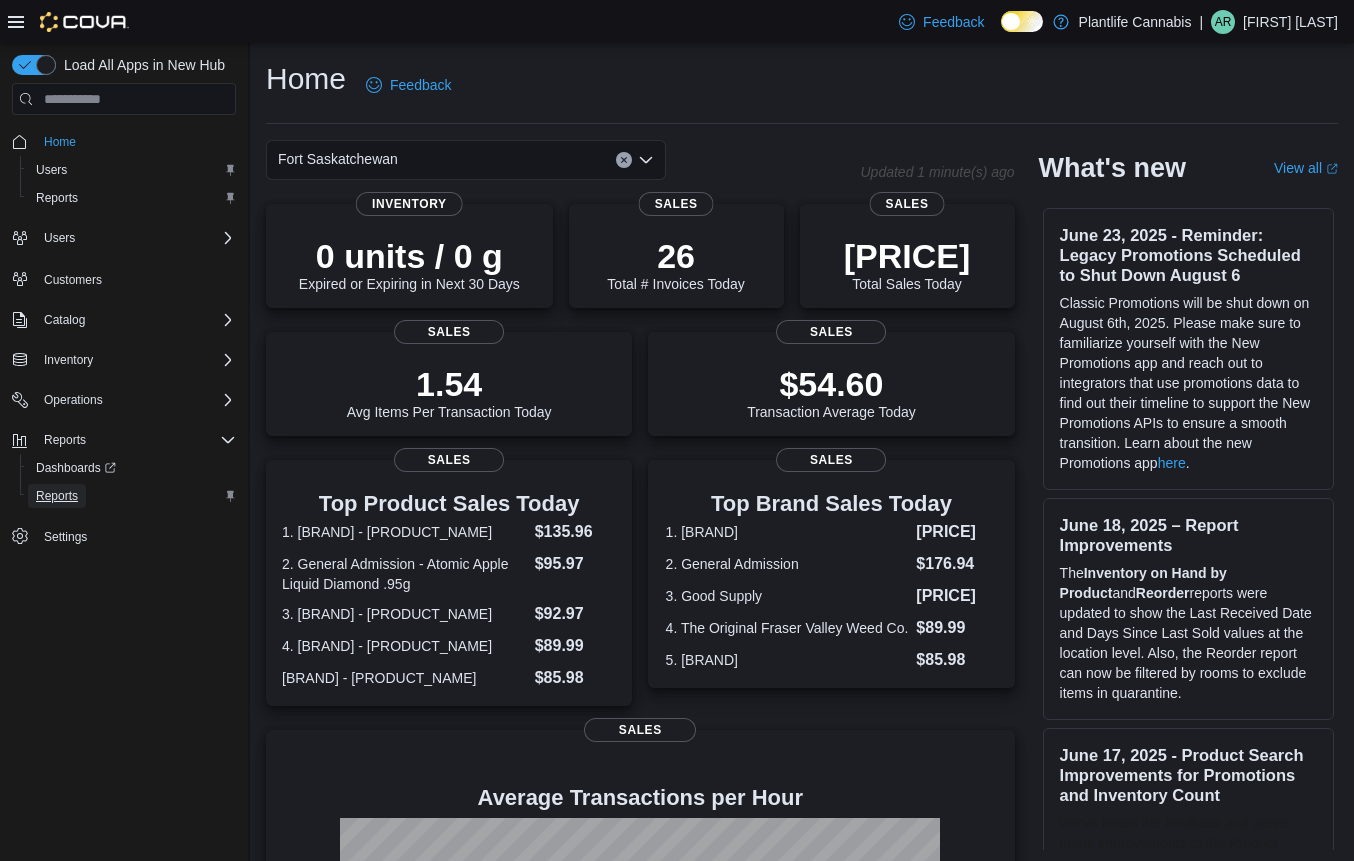 click on "Reports" at bounding box center [57, 198] 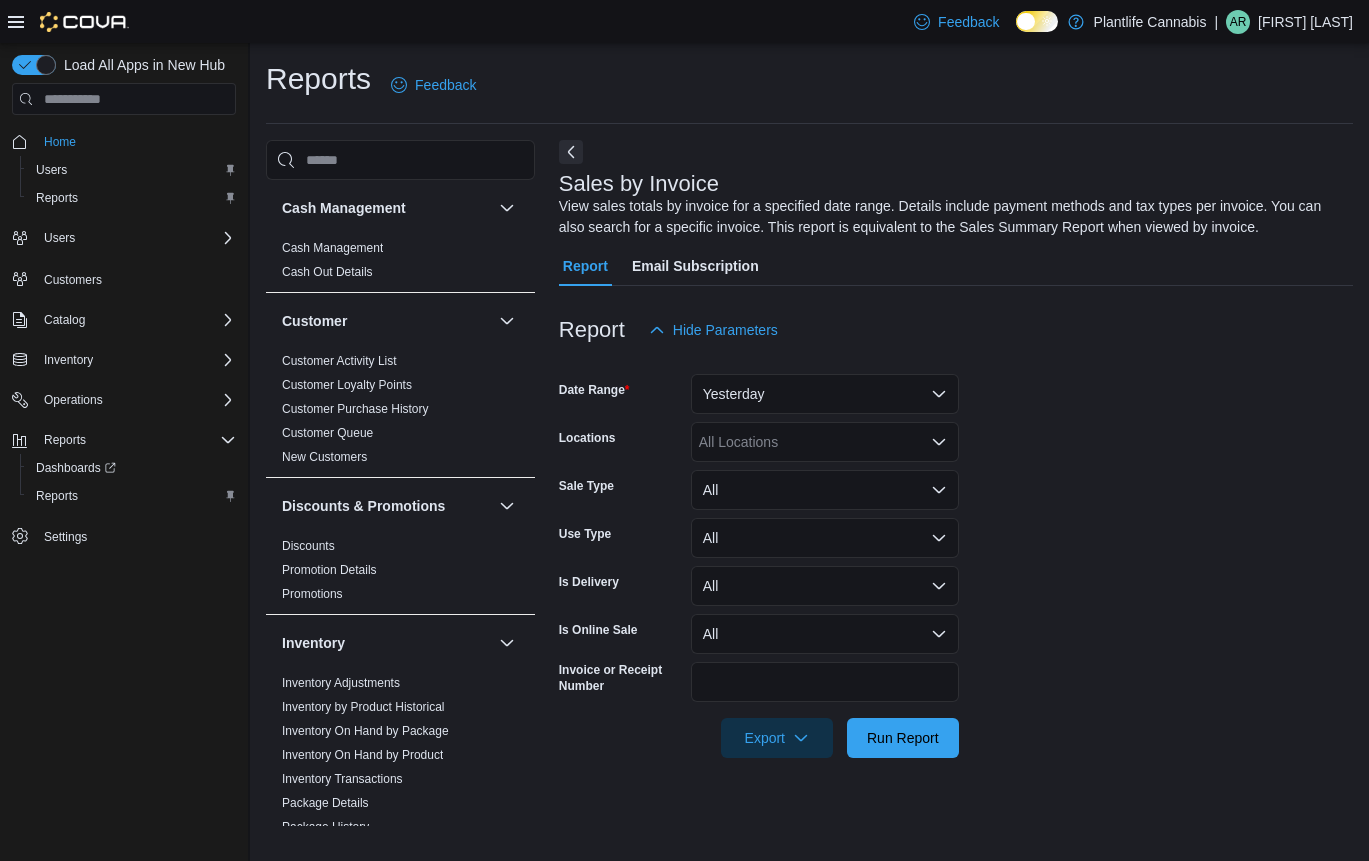 click at bounding box center (16, 22) 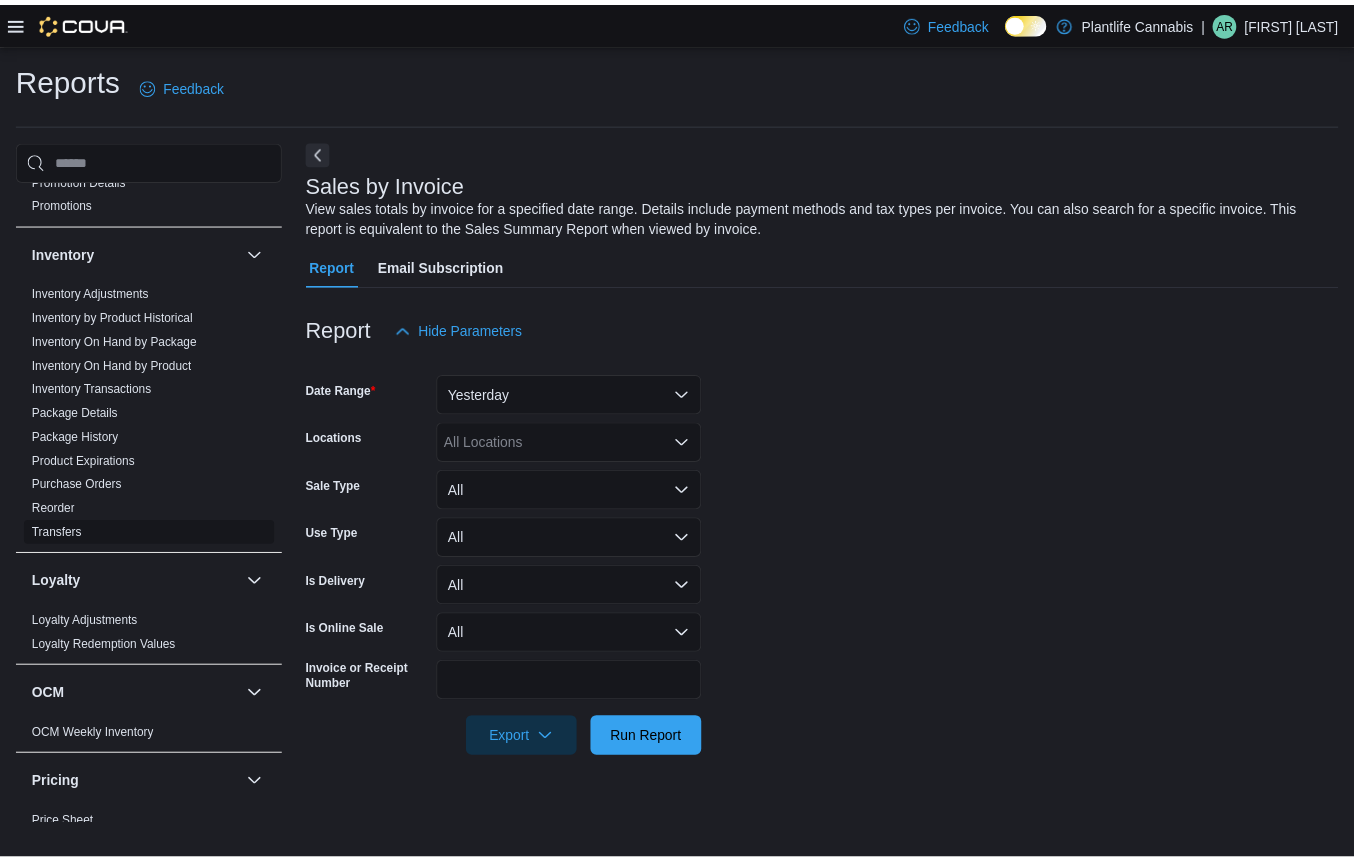scroll, scrollTop: 1056, scrollLeft: 0, axis: vertical 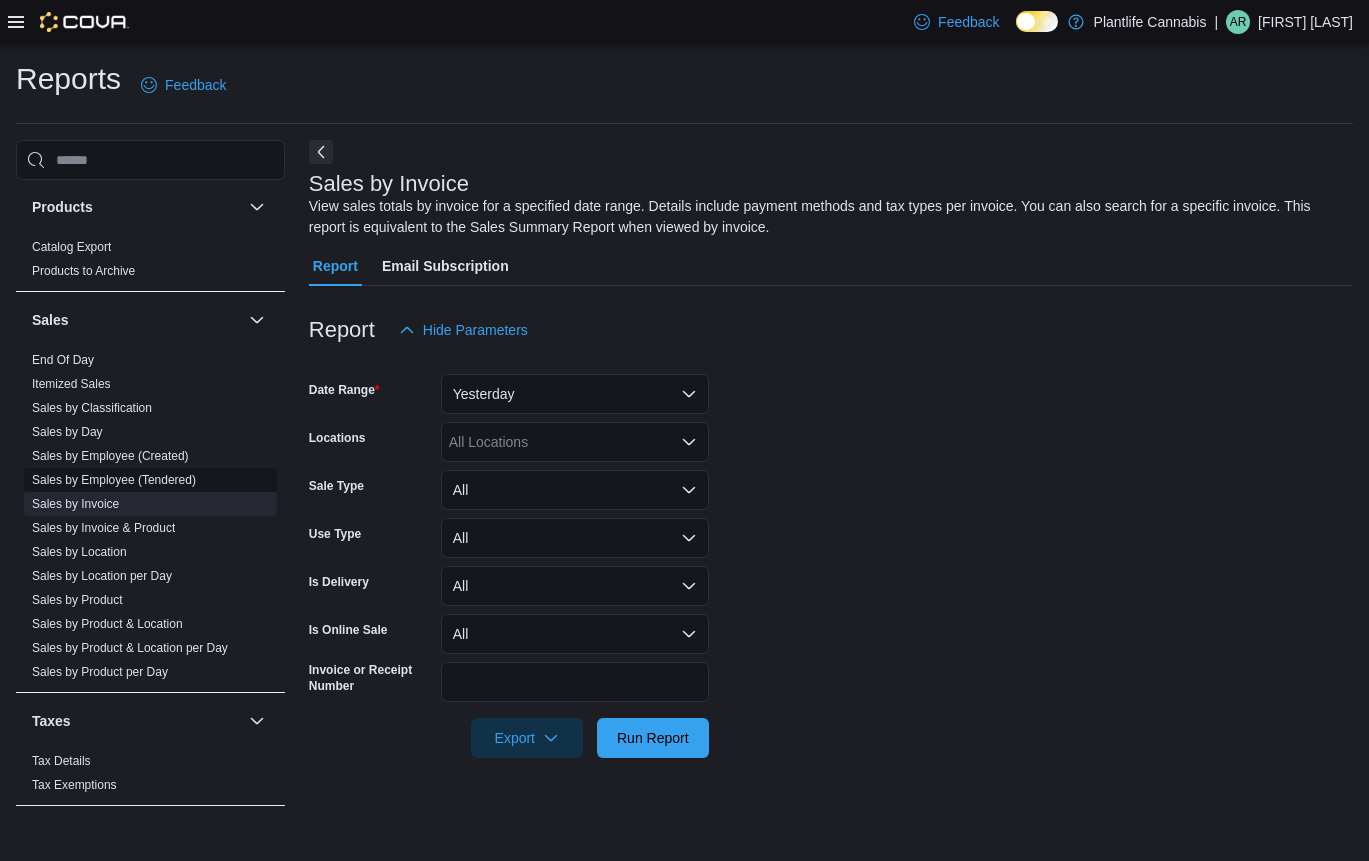 click on "Sales by Employee (Tendered)" at bounding box center (114, 480) 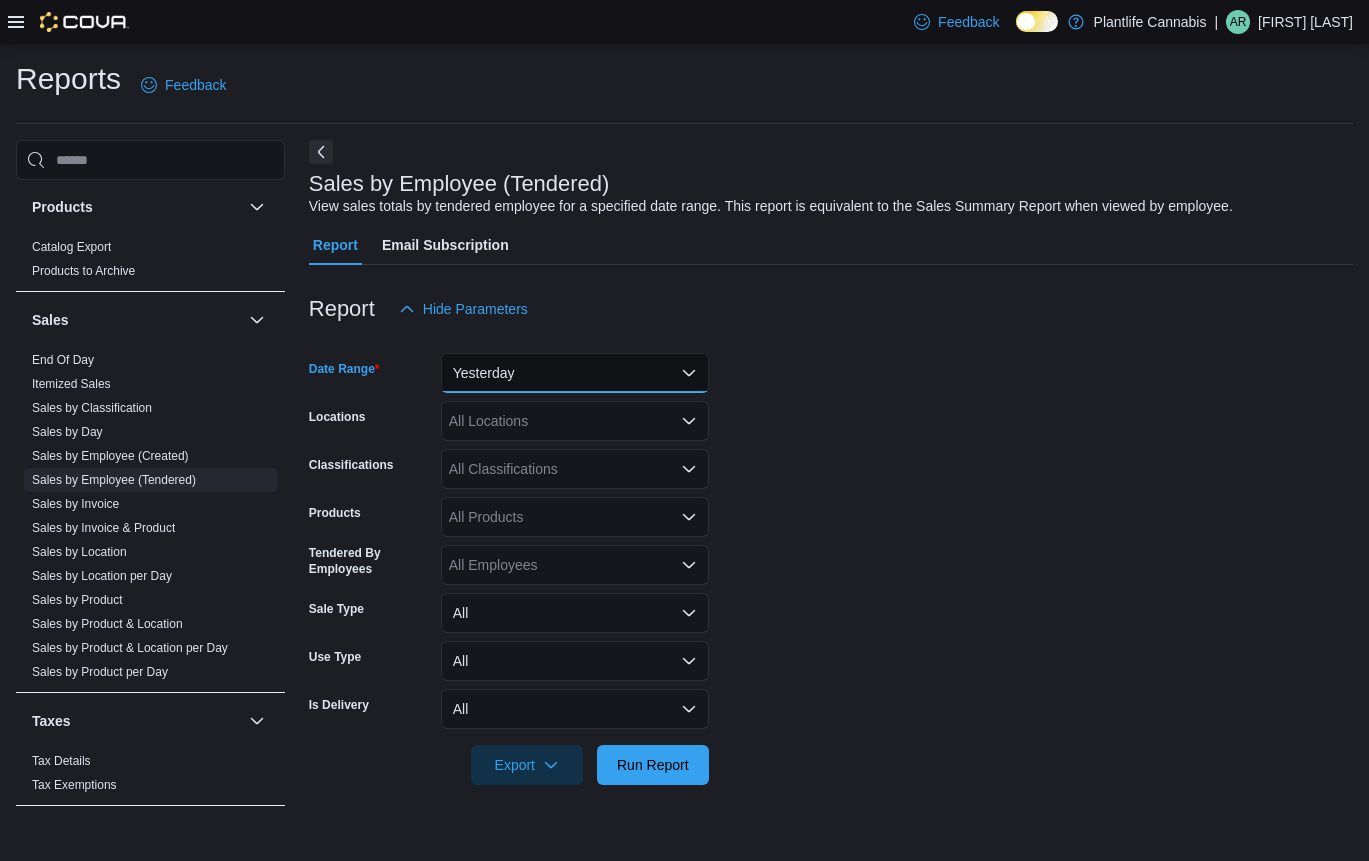 click on "Yesterday" at bounding box center (575, 373) 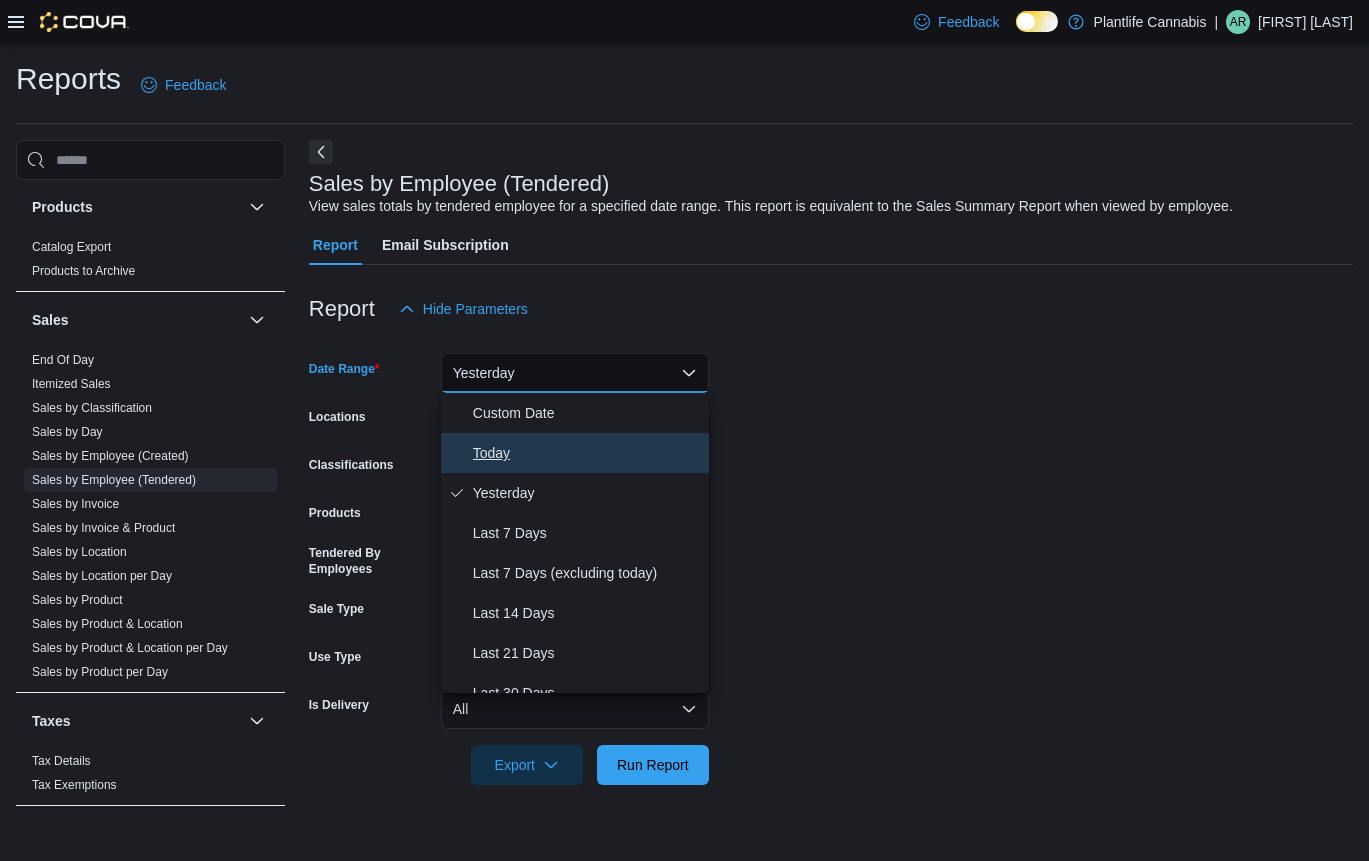click on "Today" at bounding box center [587, 453] 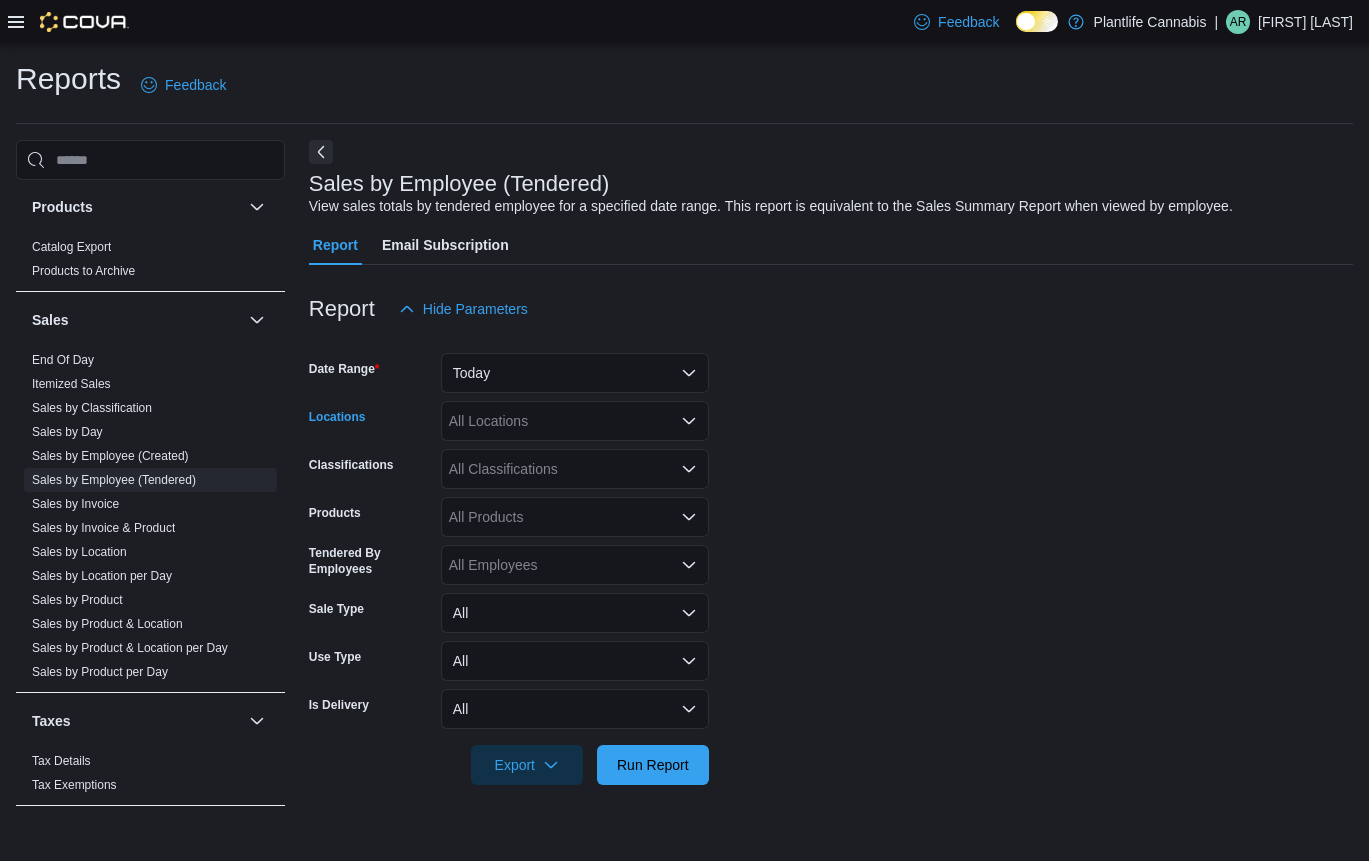 click on "All Locations" at bounding box center [575, 421] 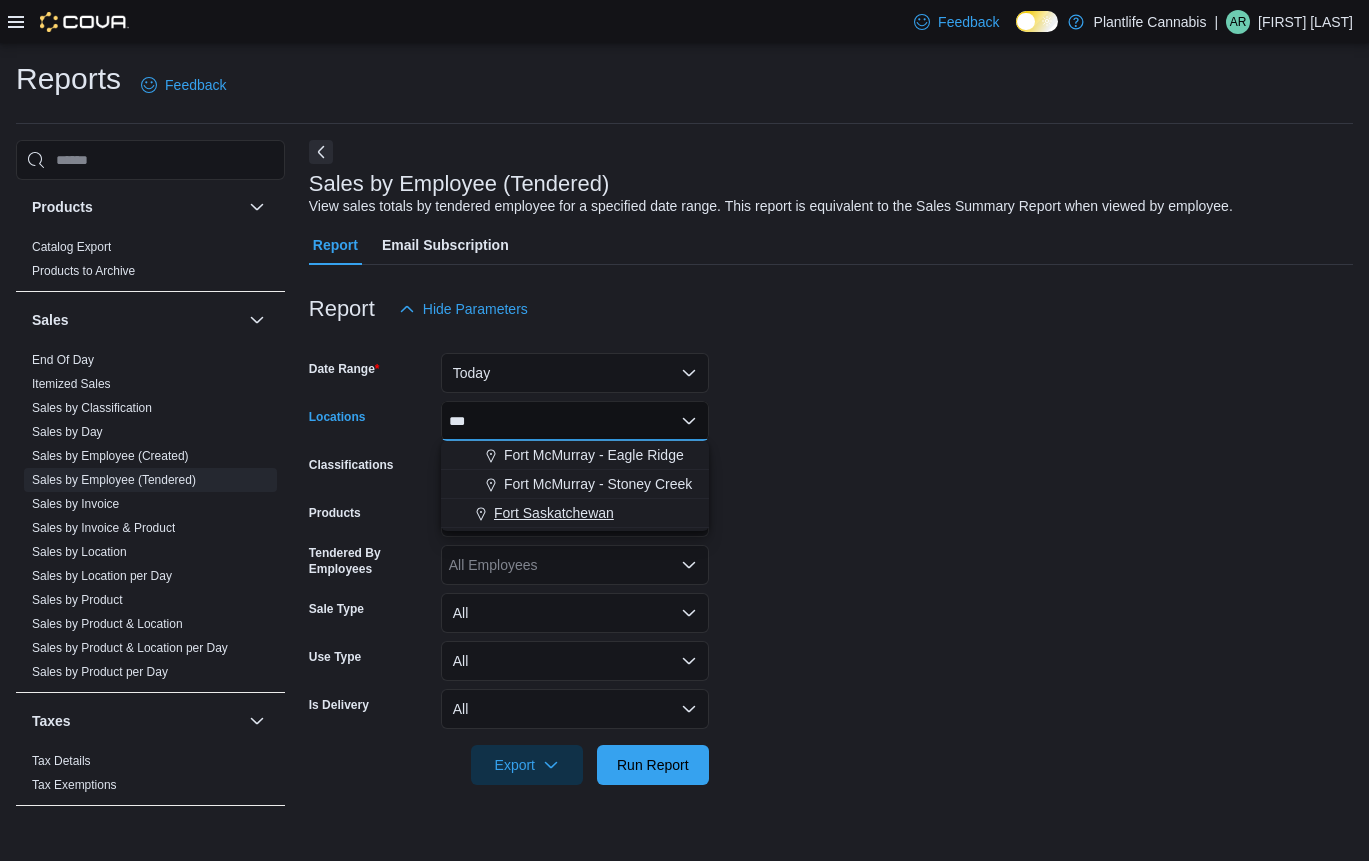 type on "***" 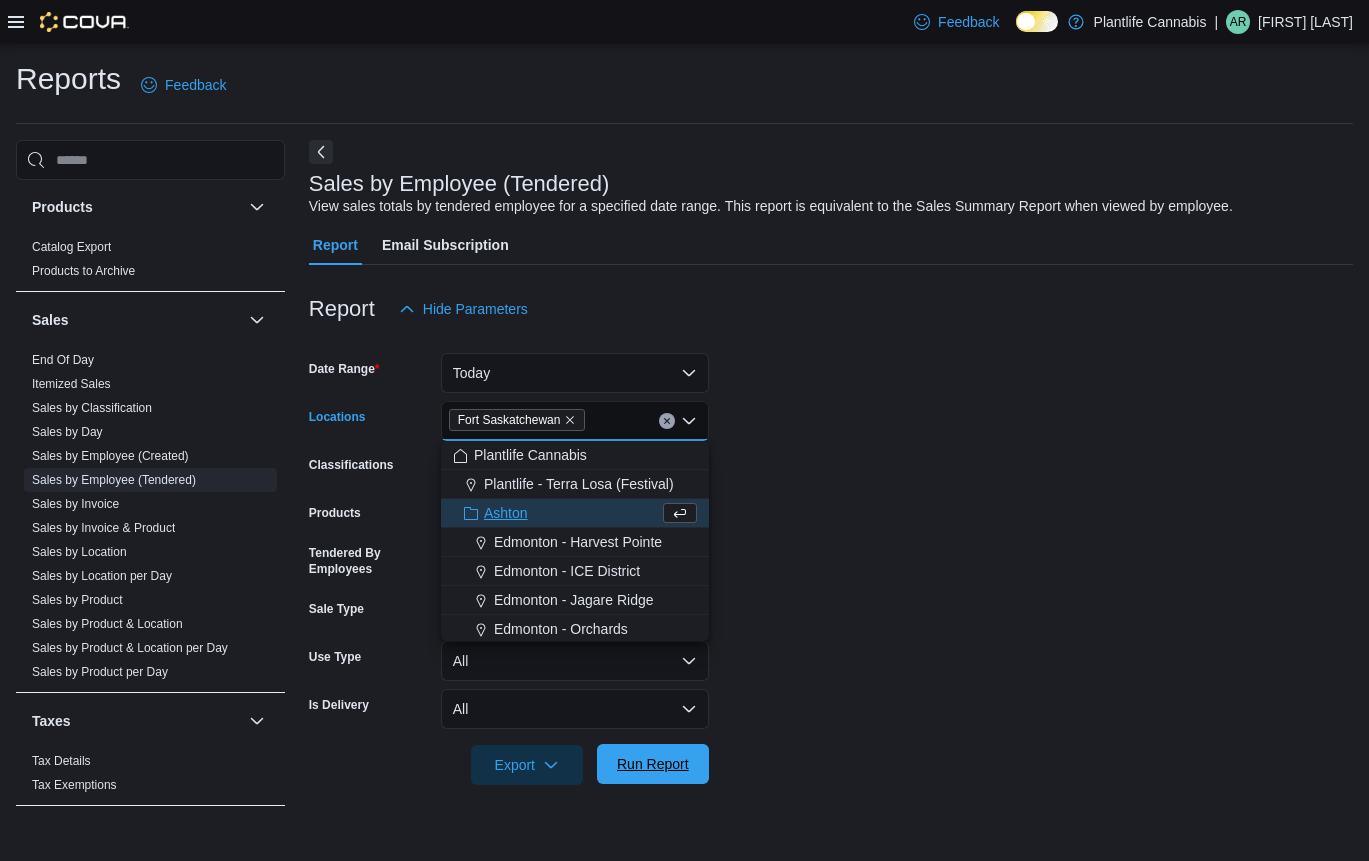 click on "Run Report" at bounding box center [653, 764] 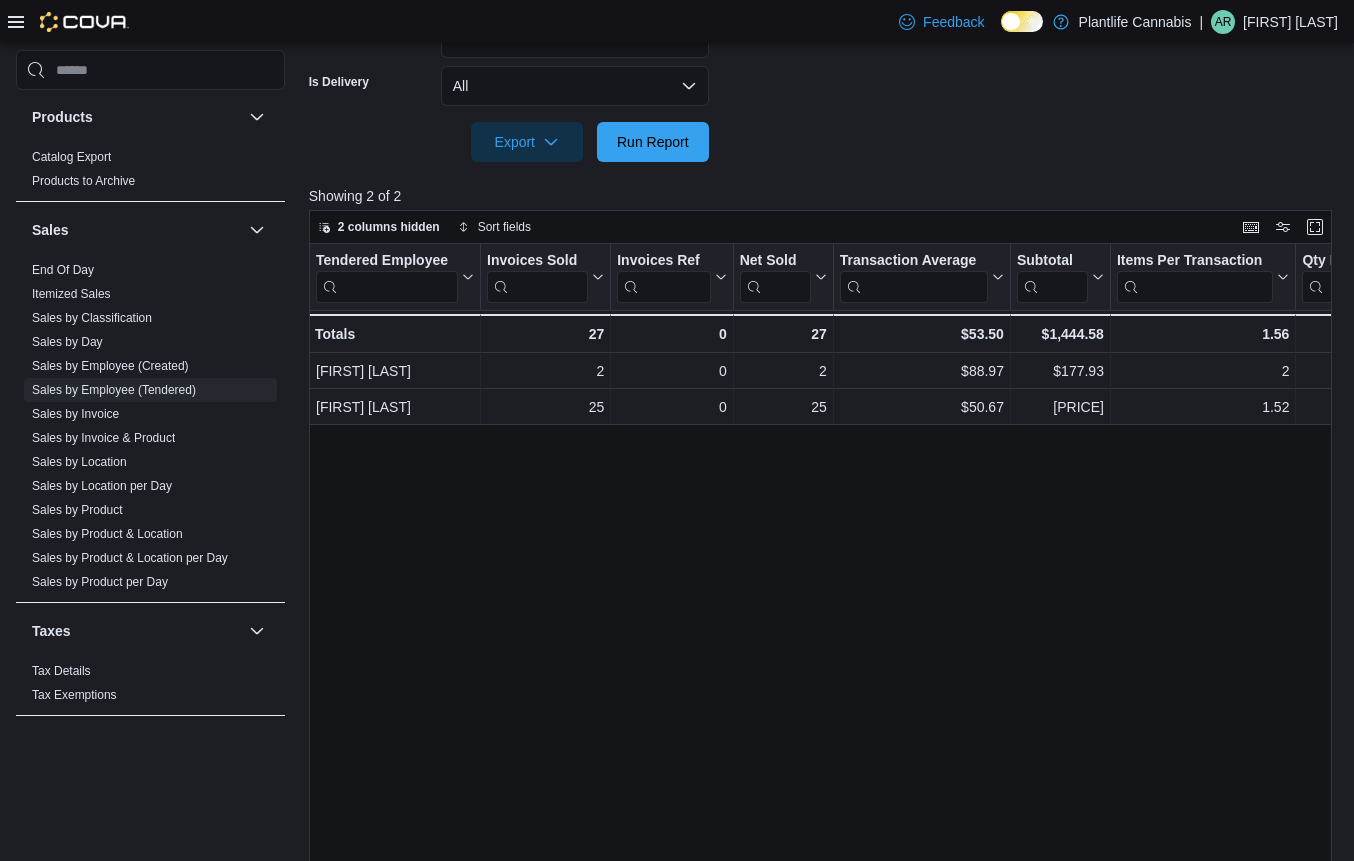 scroll, scrollTop: 628, scrollLeft: 0, axis: vertical 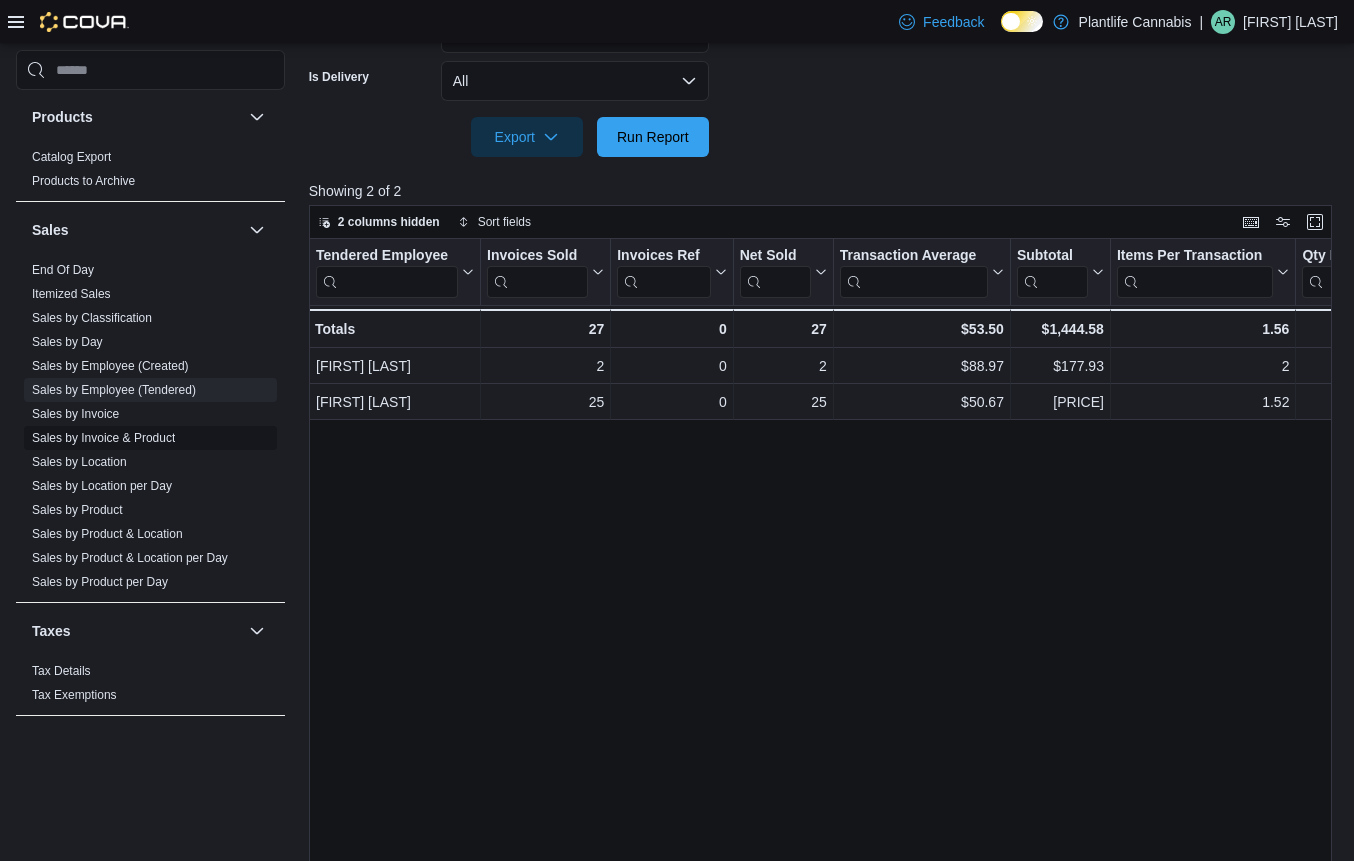 click on "Sales by Invoice & Product" at bounding box center (103, 438) 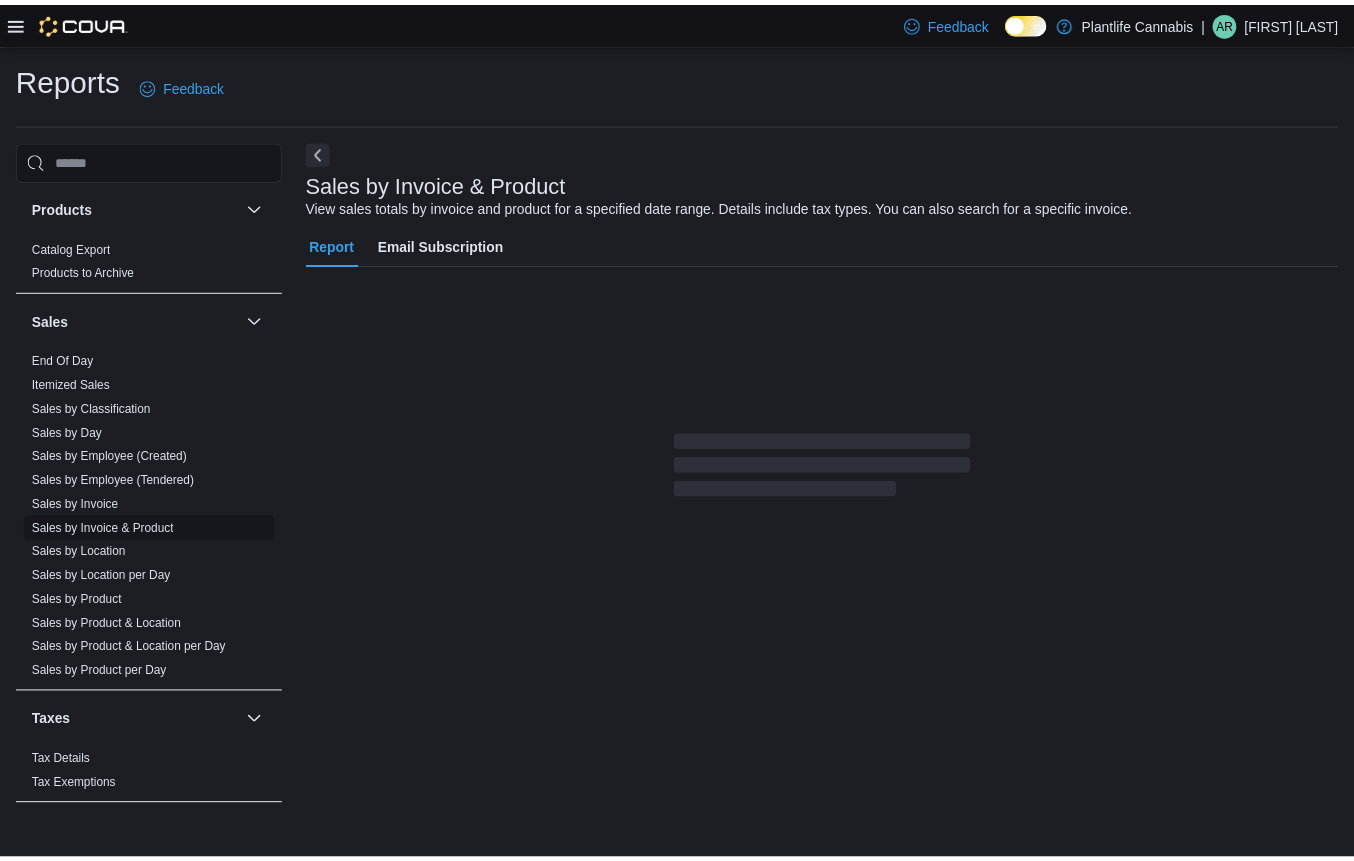 scroll, scrollTop: 12, scrollLeft: 0, axis: vertical 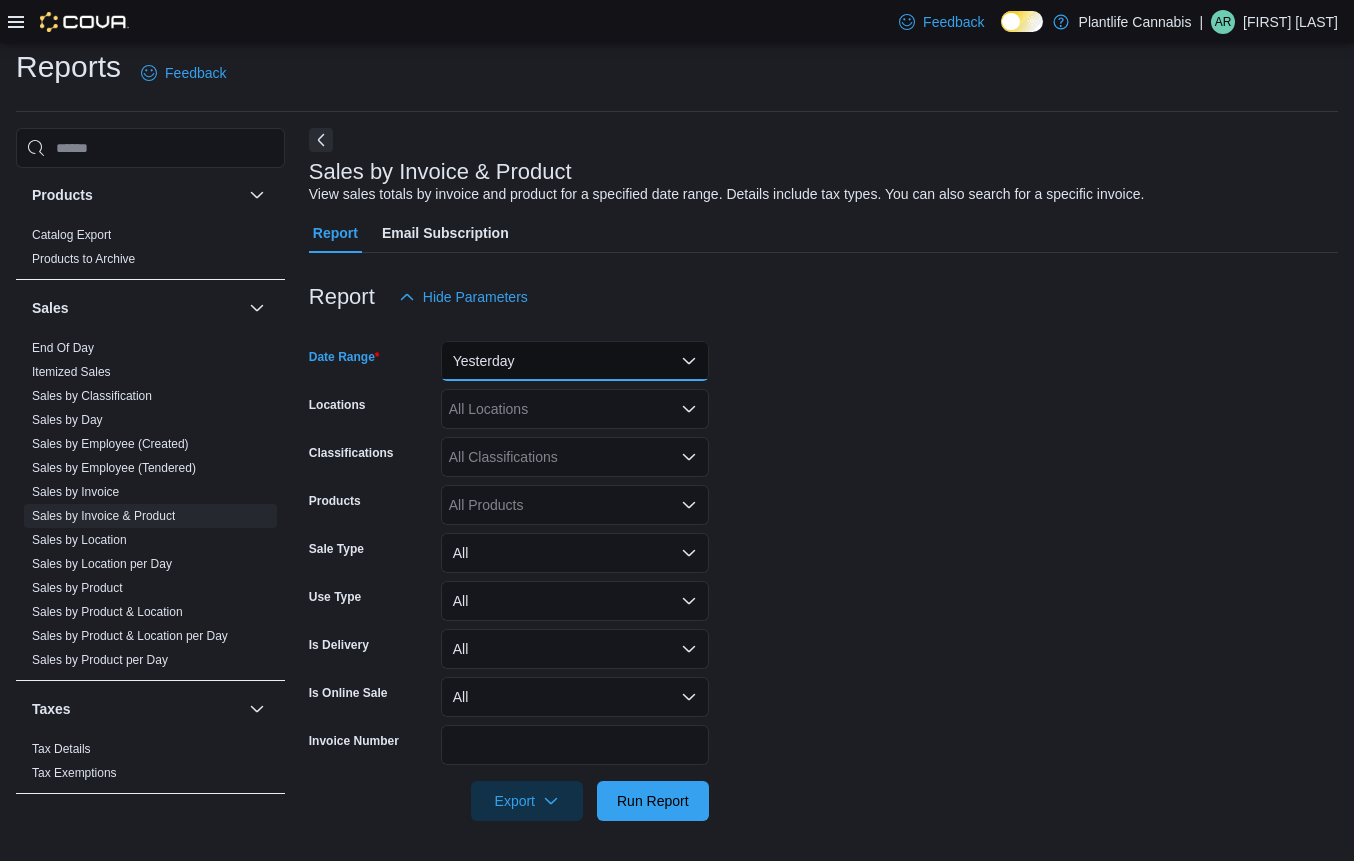 click on "Yesterday" at bounding box center [575, 361] 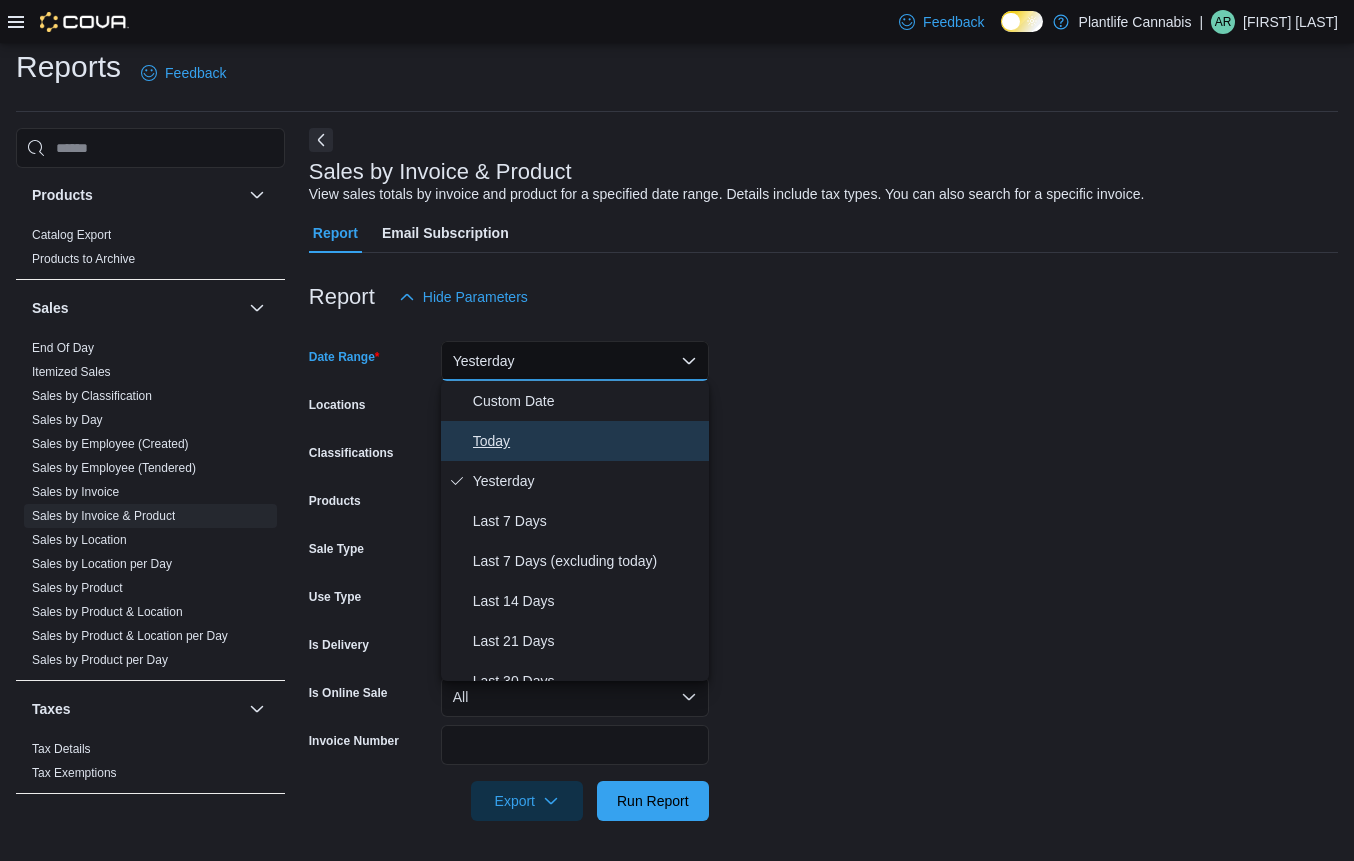 click on "Today" at bounding box center [587, 441] 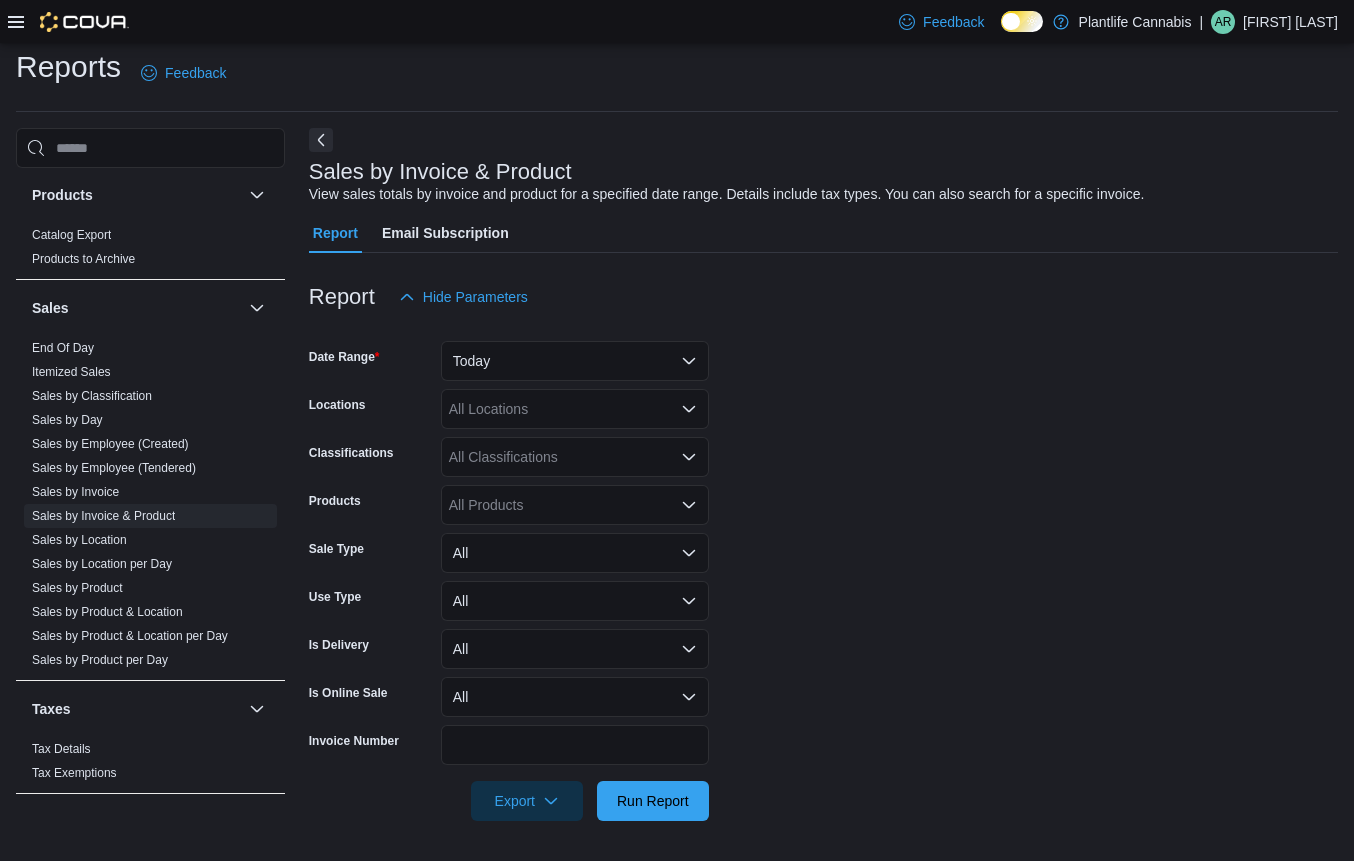 click on "All Locations" at bounding box center [575, 409] 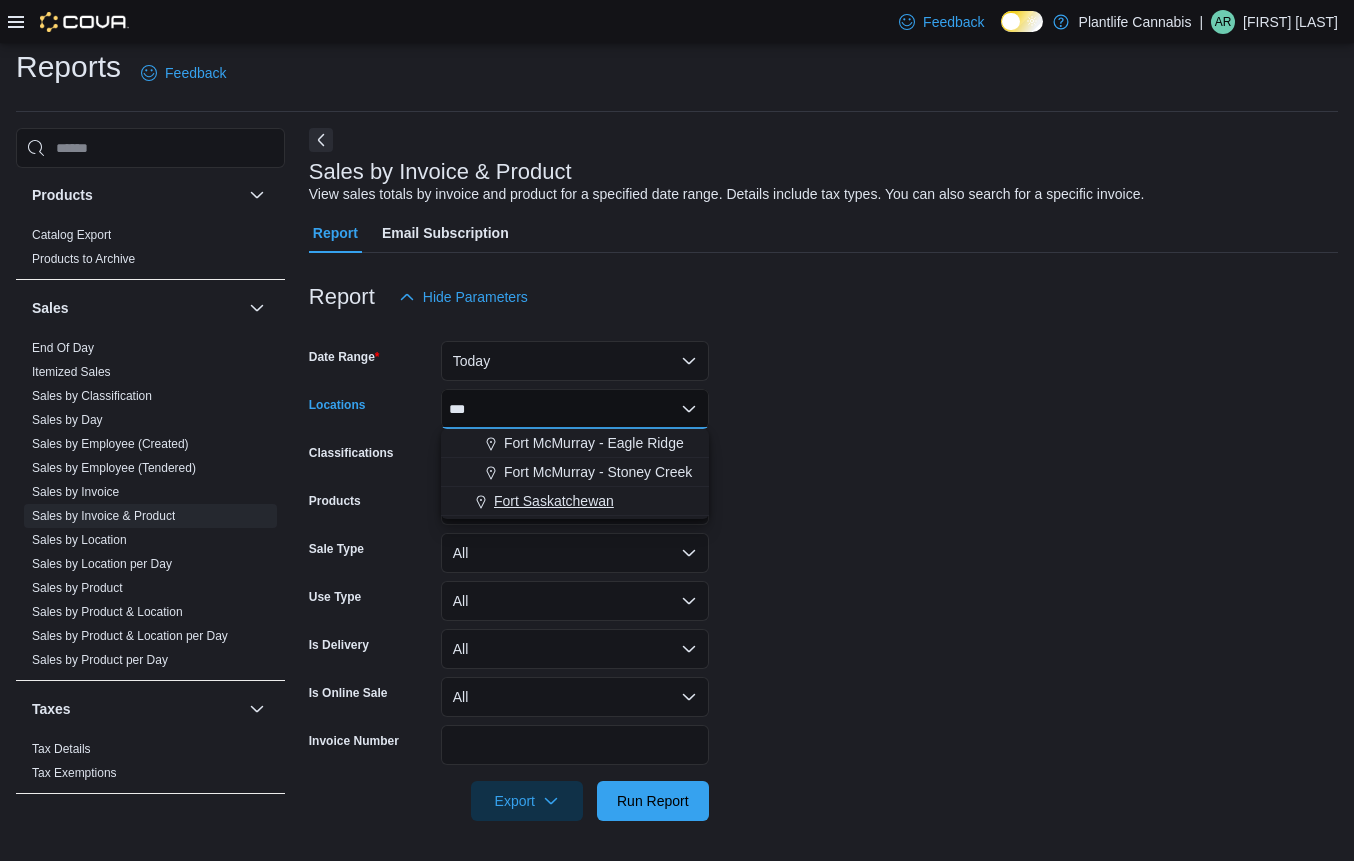 type on "***" 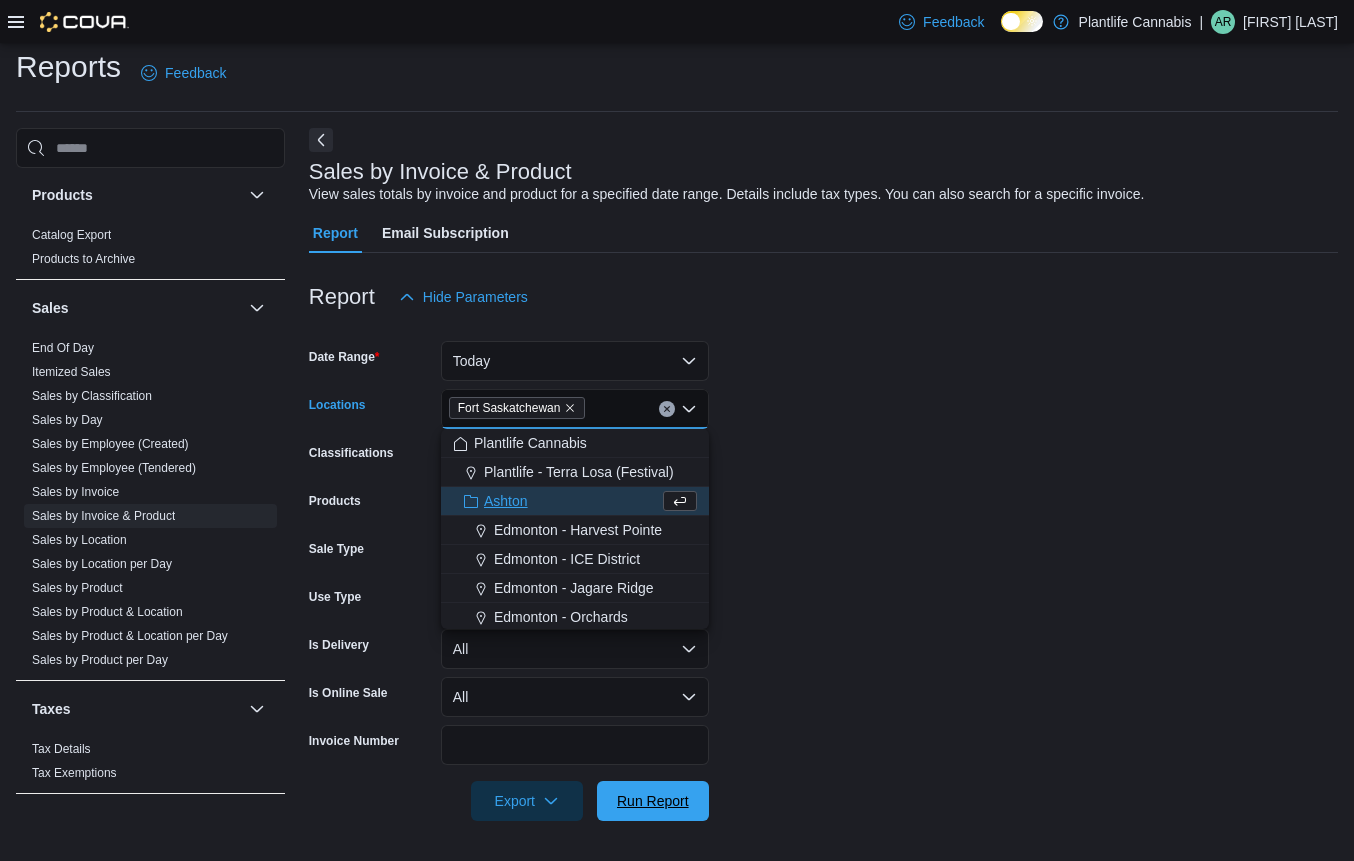 click on "Run Report" at bounding box center [653, 801] 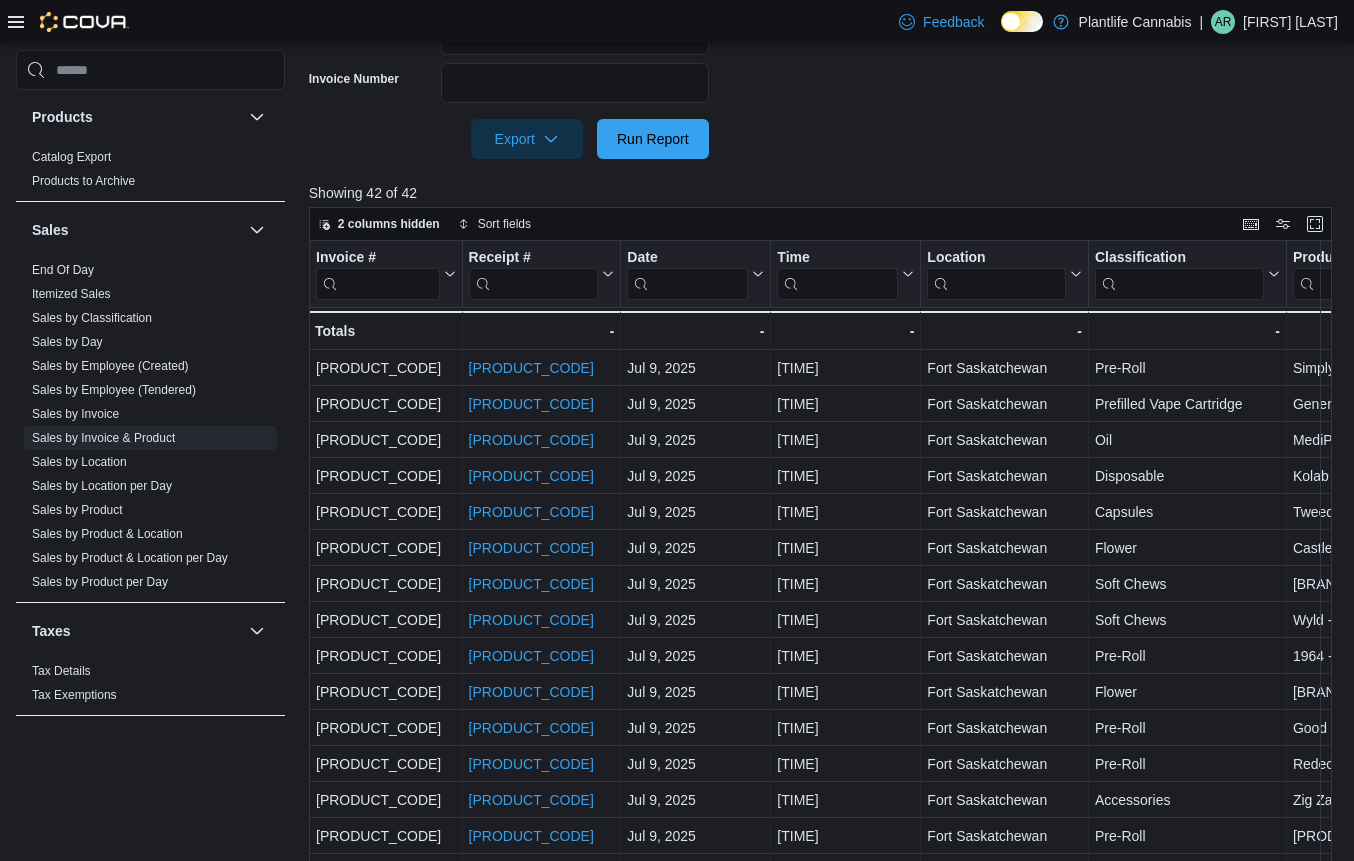 scroll, scrollTop: 725, scrollLeft: 0, axis: vertical 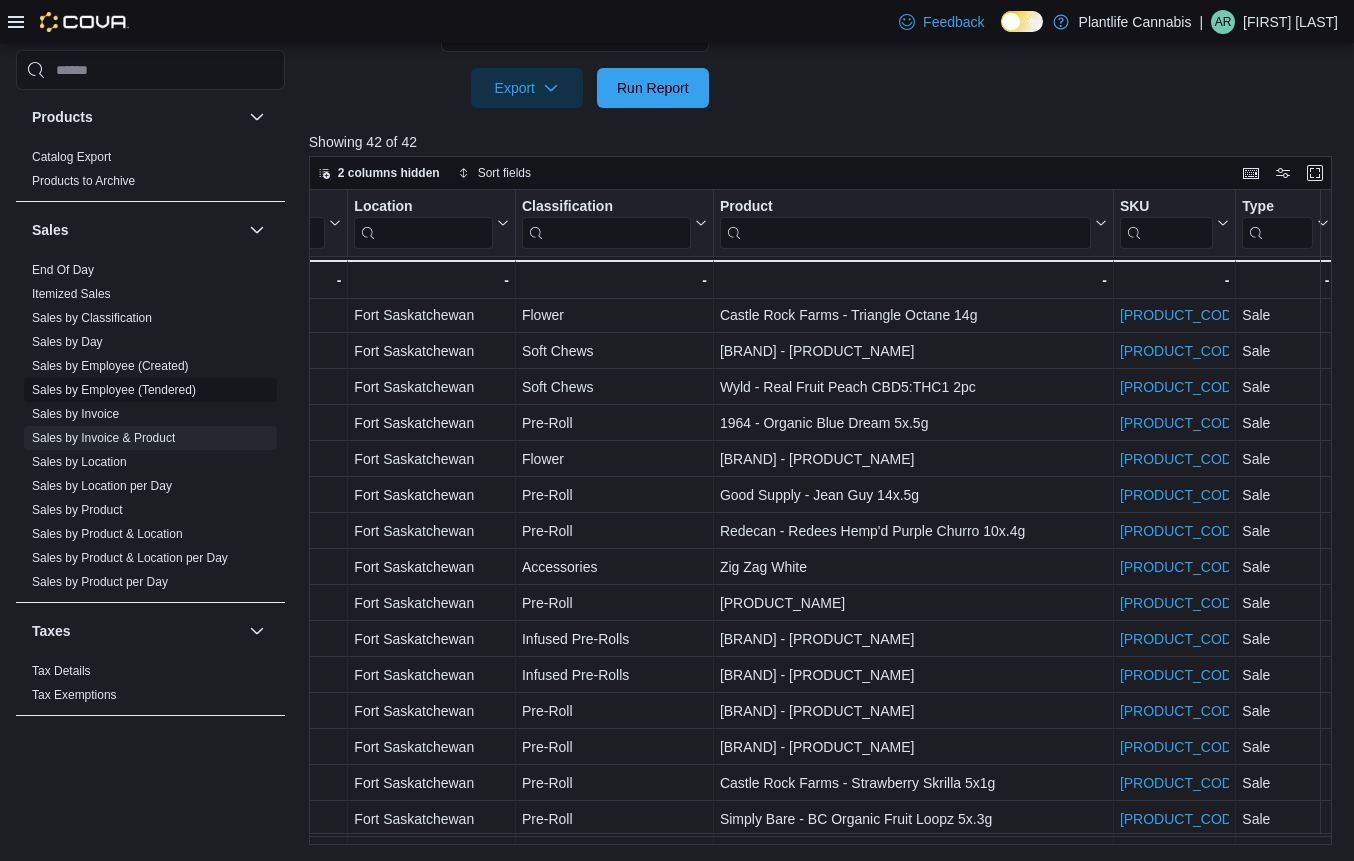 click on "Sales by Employee (Tendered)" at bounding box center [114, 390] 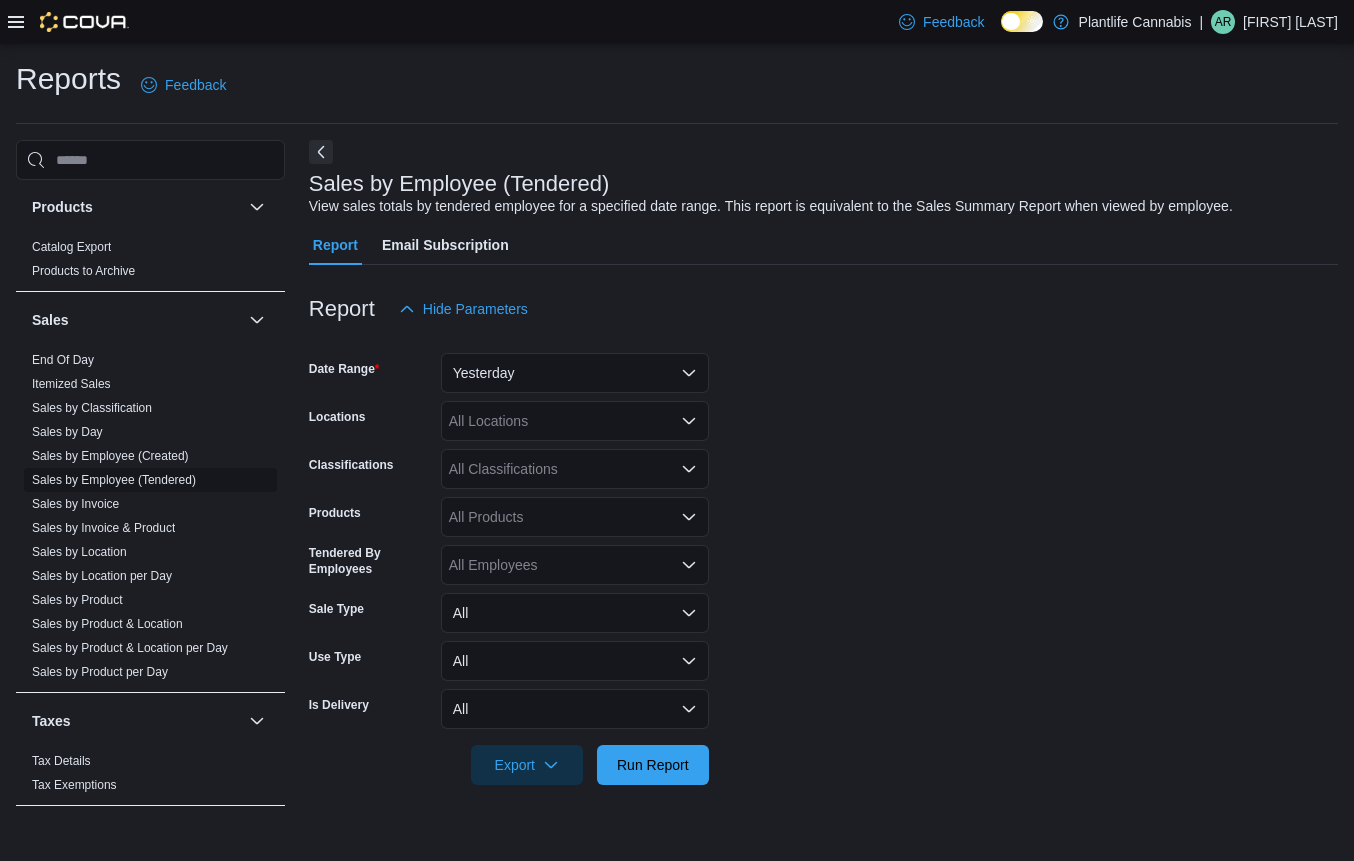 scroll, scrollTop: 0, scrollLeft: 0, axis: both 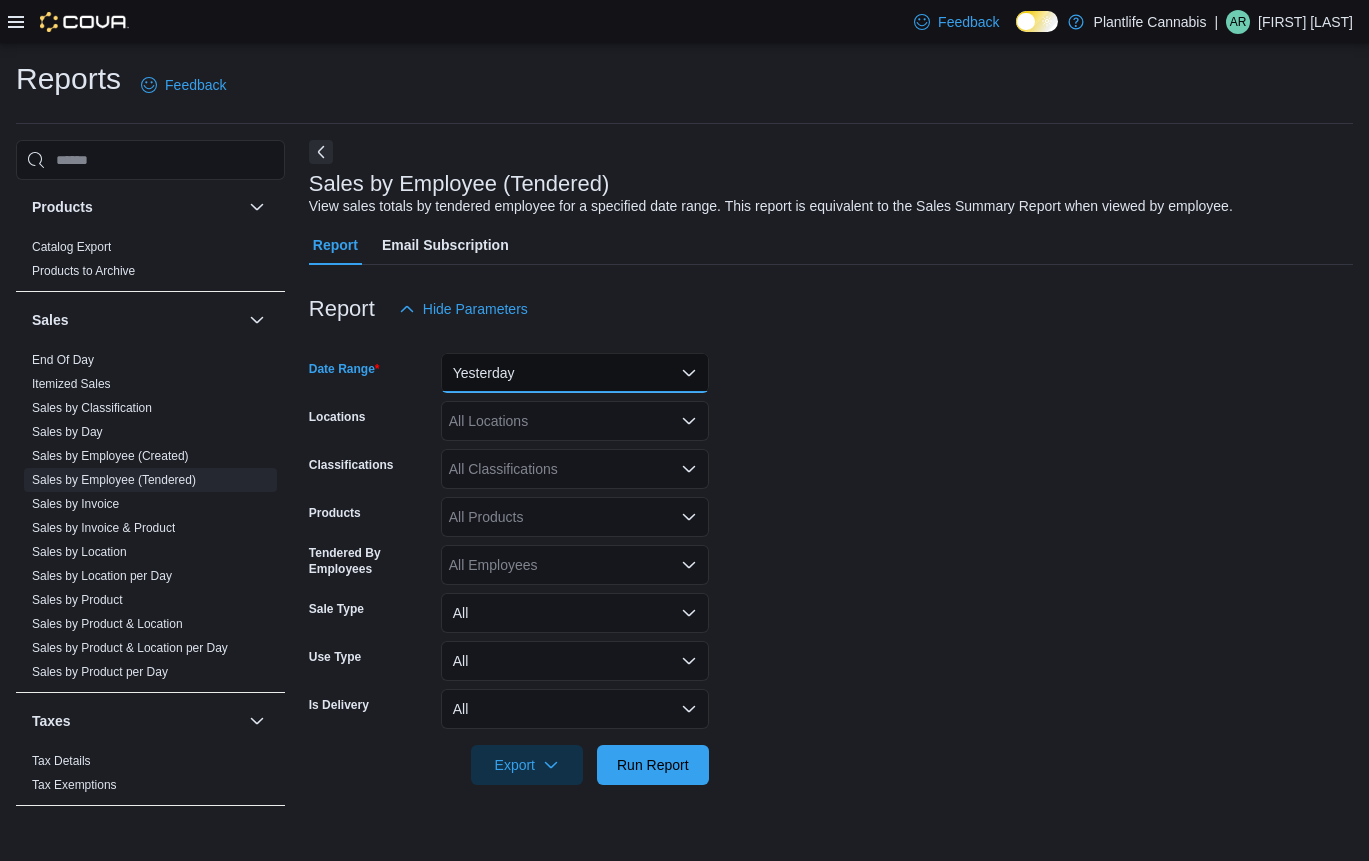click on "Yesterday" at bounding box center [575, 373] 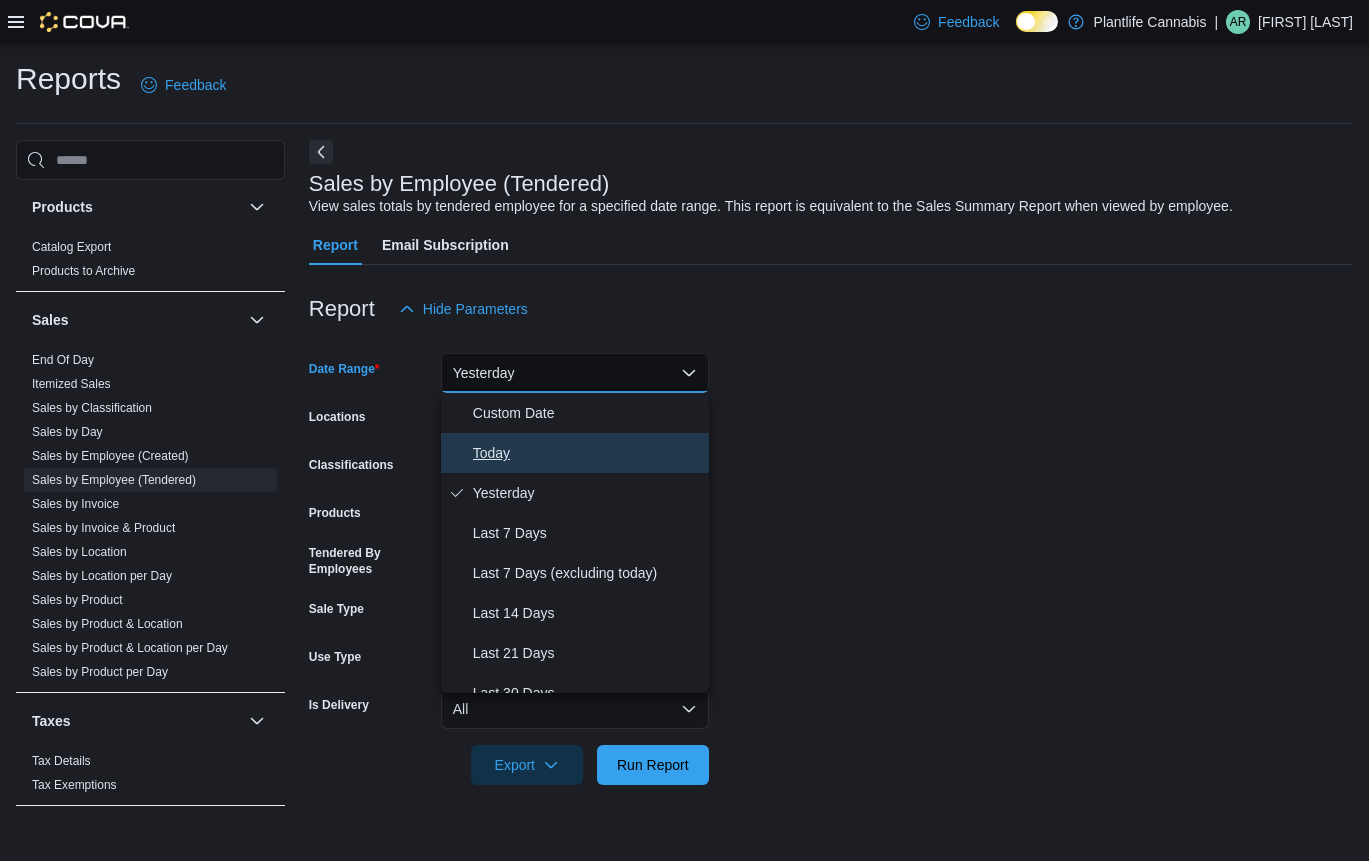 click on "Today" at bounding box center [587, 453] 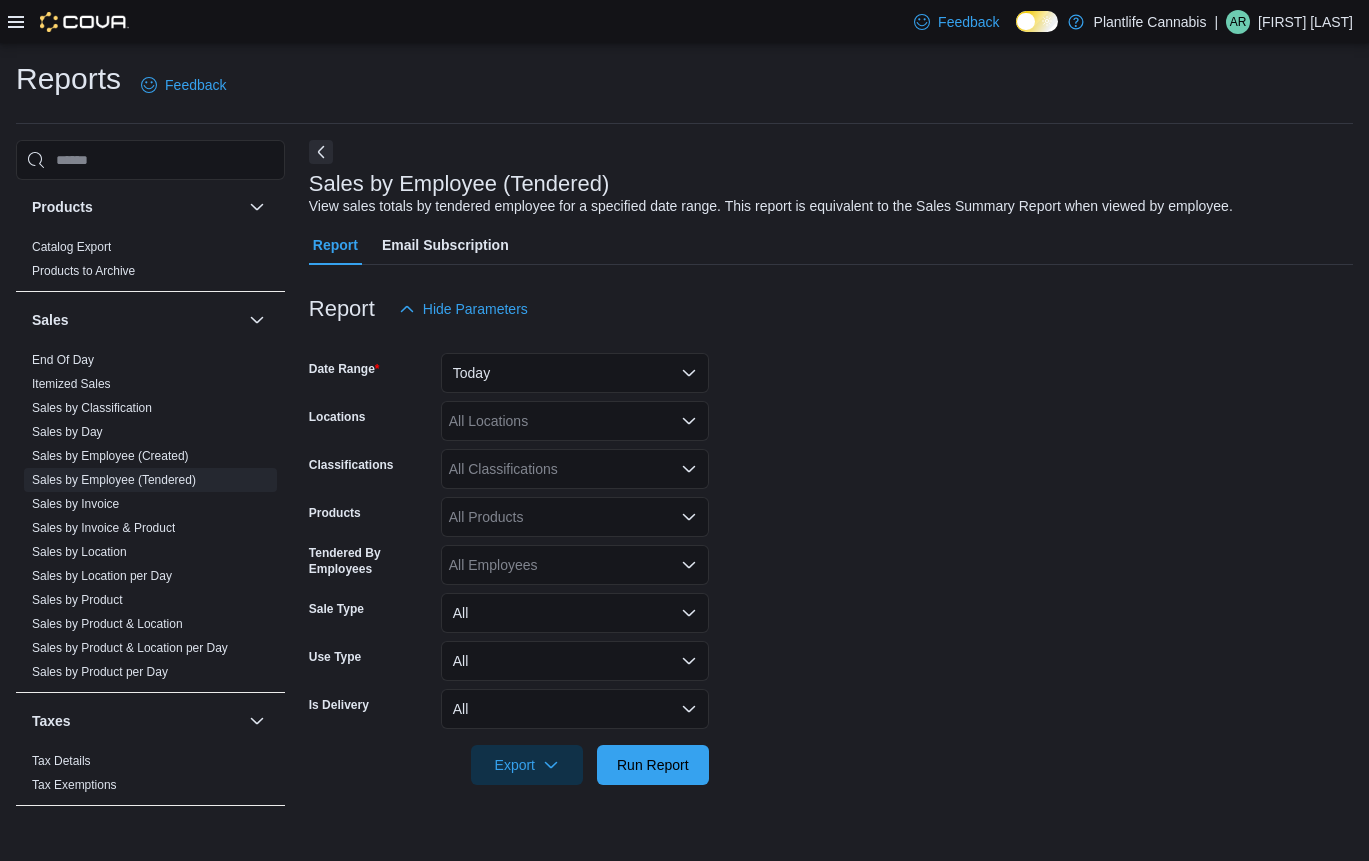 click on "All Locations" at bounding box center [575, 421] 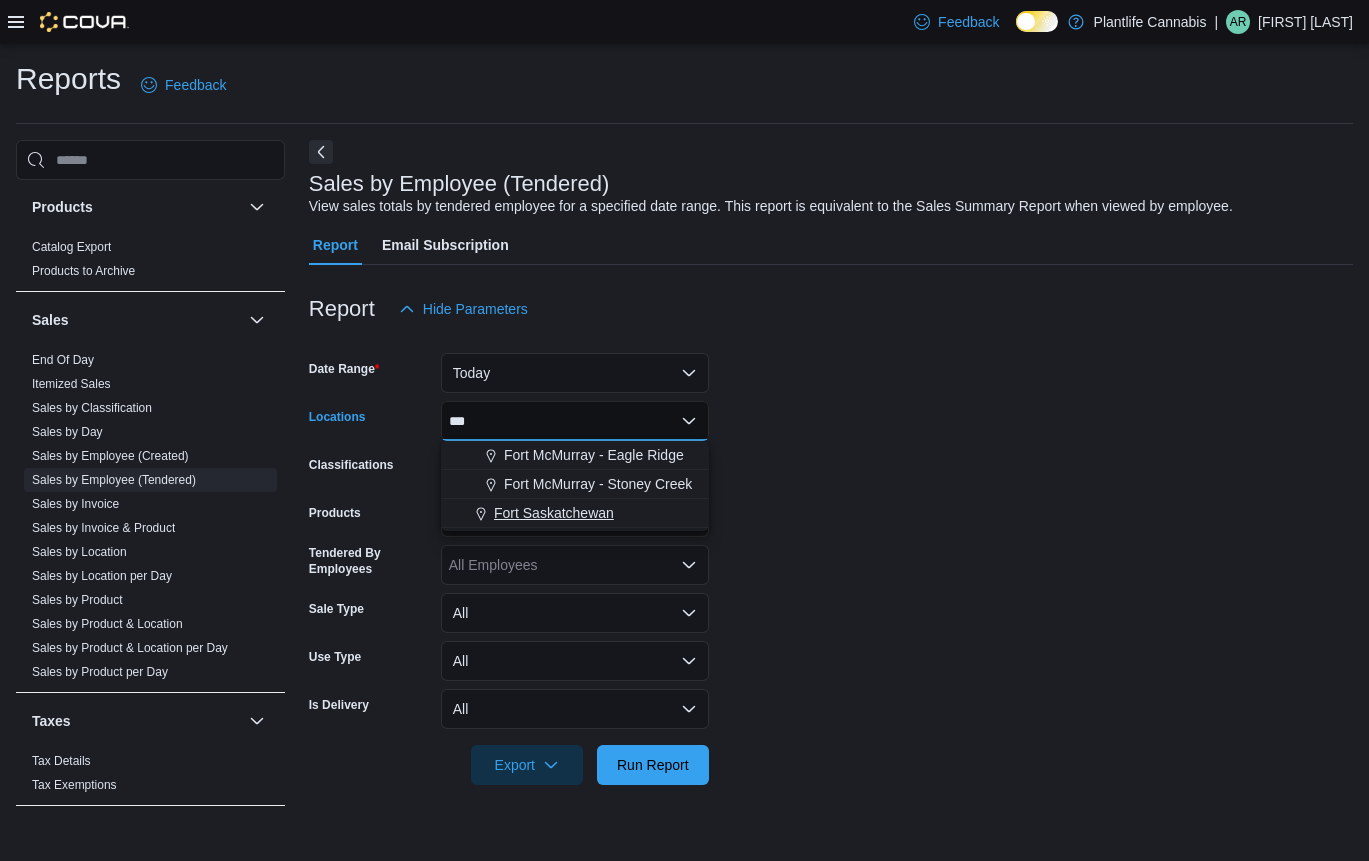 type on "***" 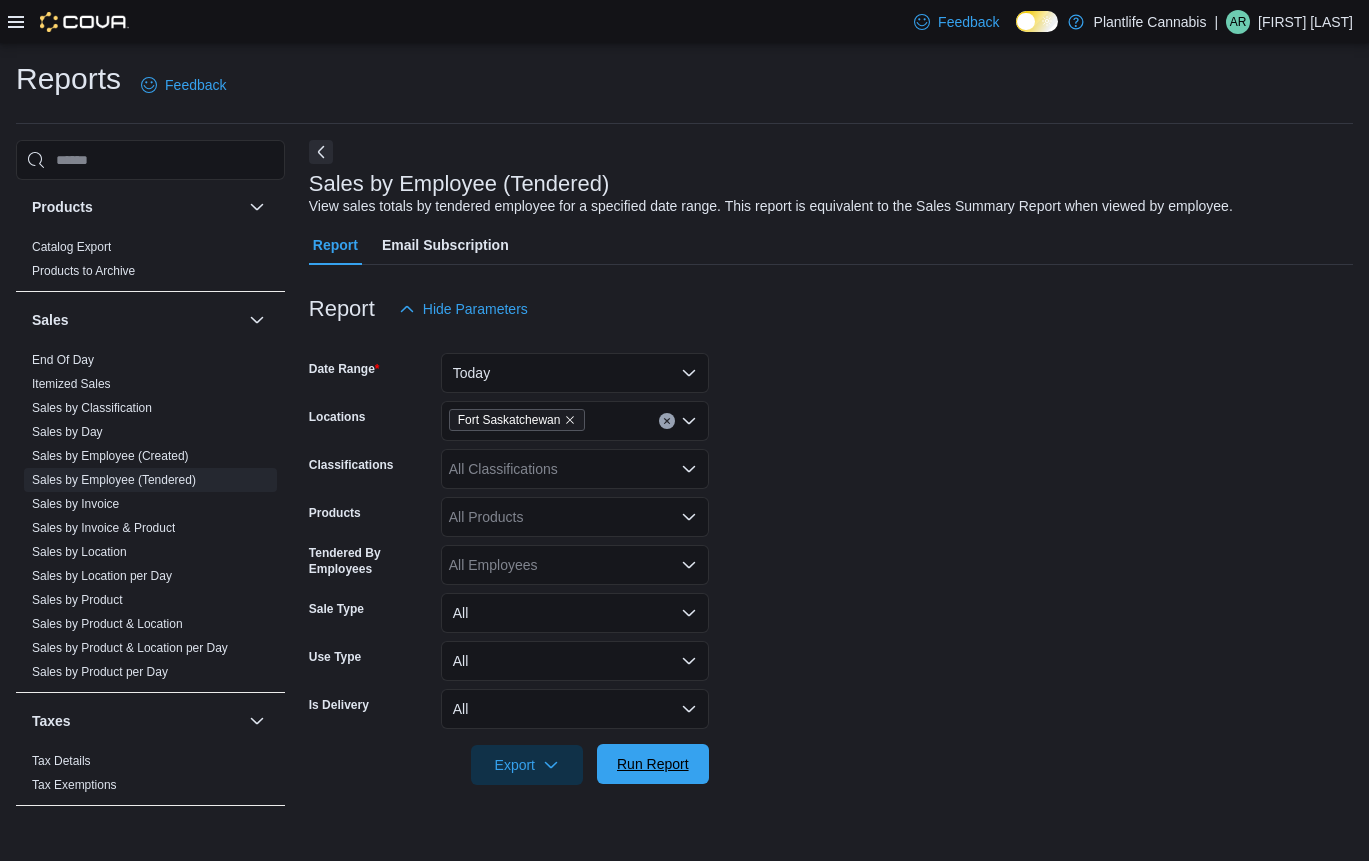 click on "Run Report" at bounding box center (653, 764) 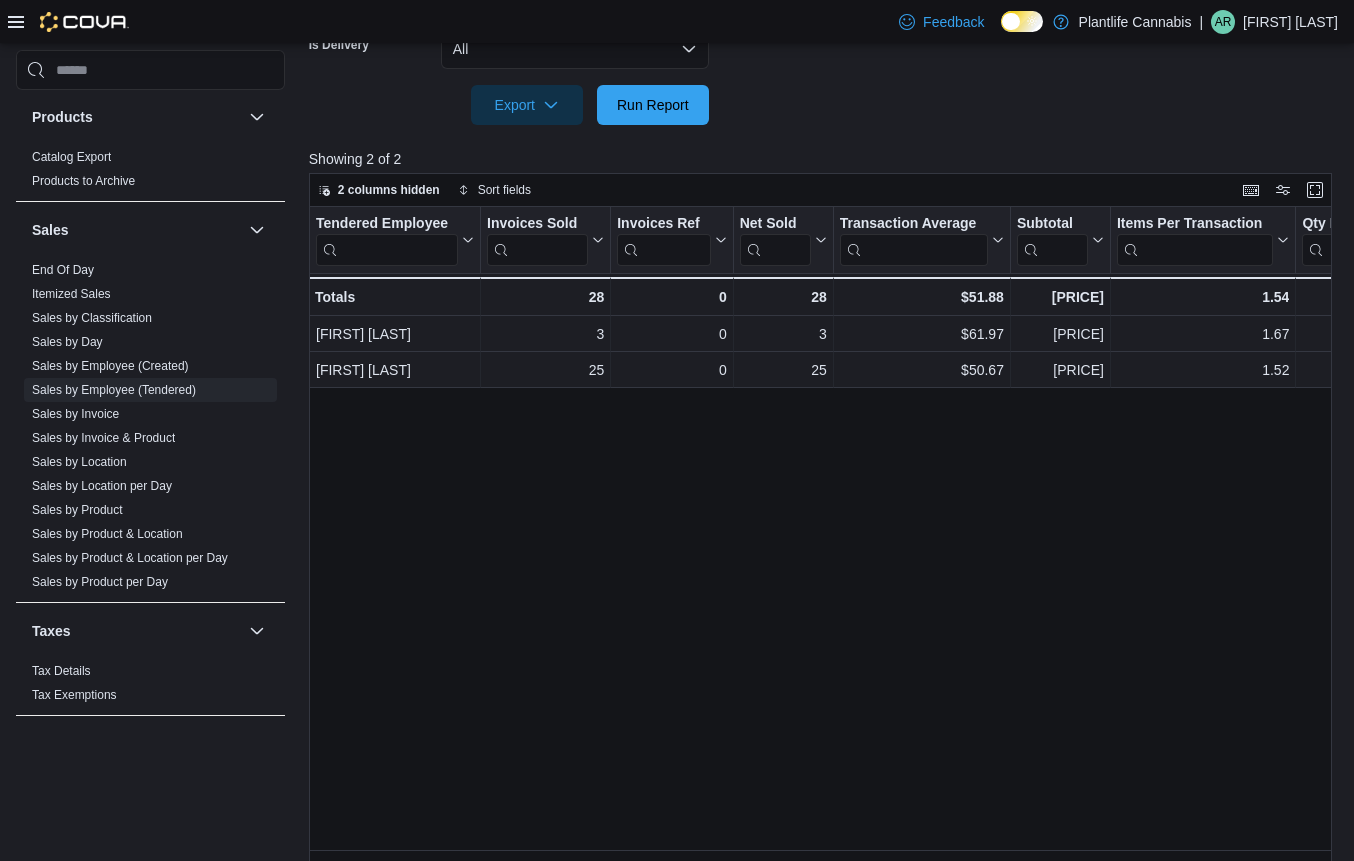 scroll, scrollTop: 677, scrollLeft: 0, axis: vertical 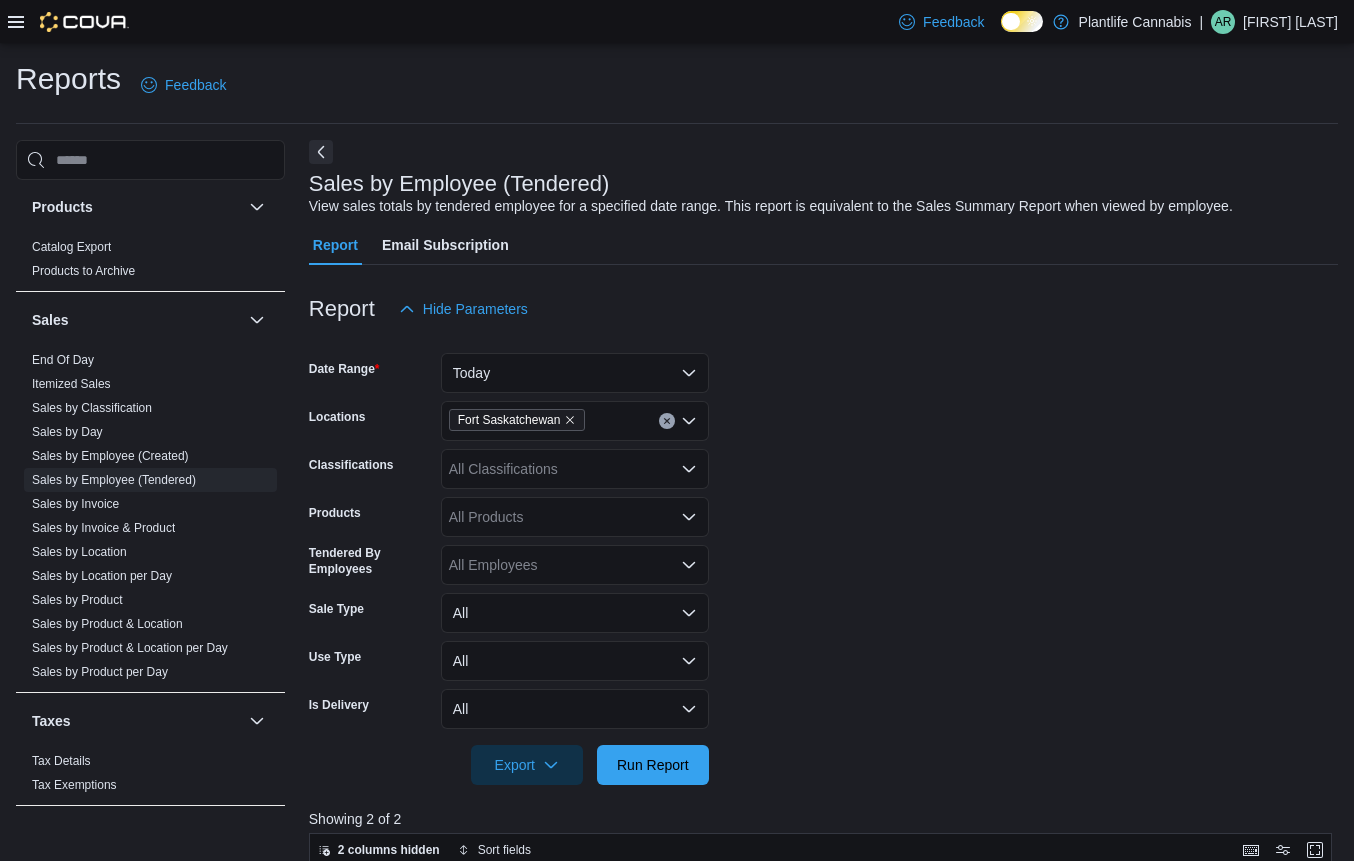 click on "All Classifications" at bounding box center (575, 469) 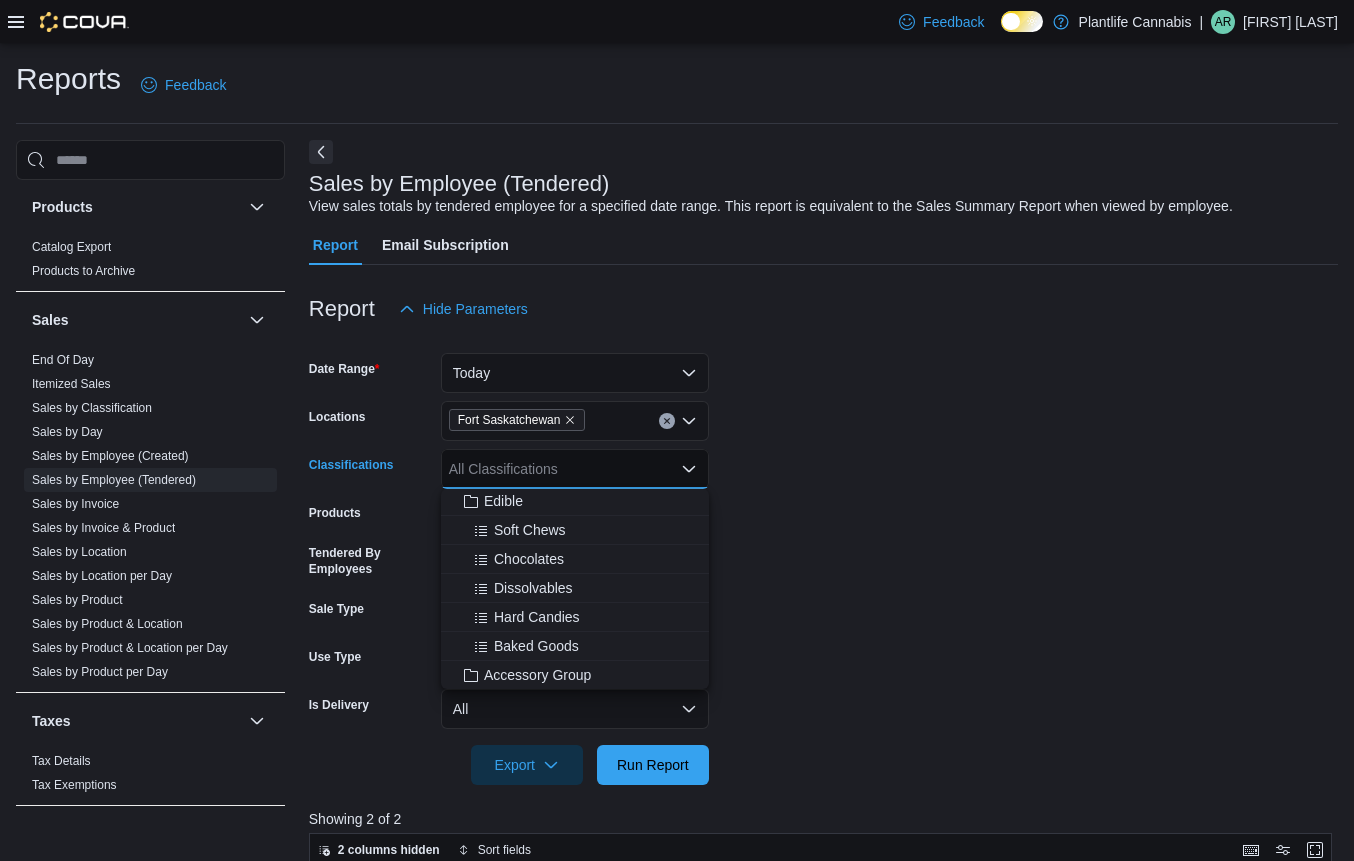 scroll, scrollTop: 142, scrollLeft: 0, axis: vertical 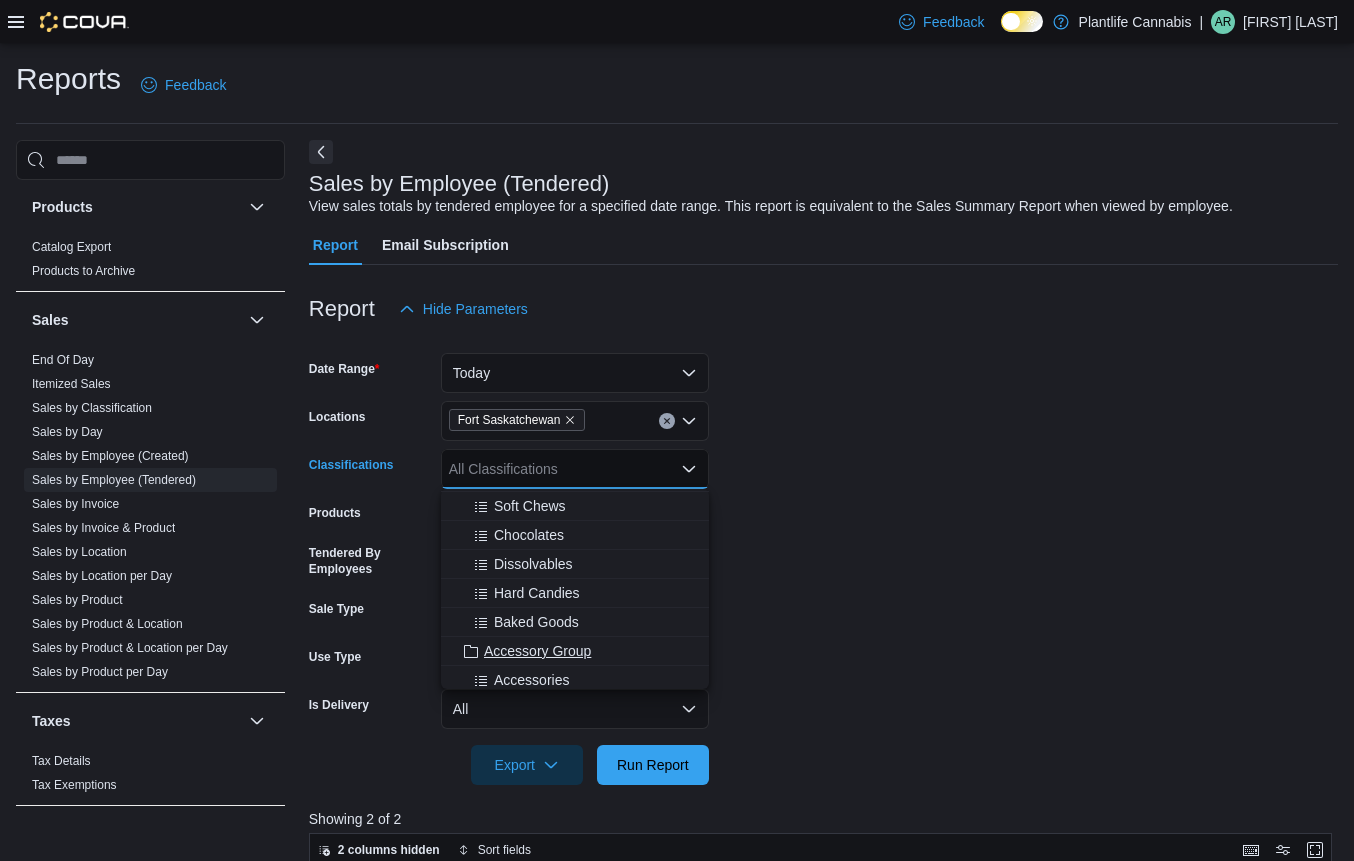 click on "Accessory Group" at bounding box center [537, 651] 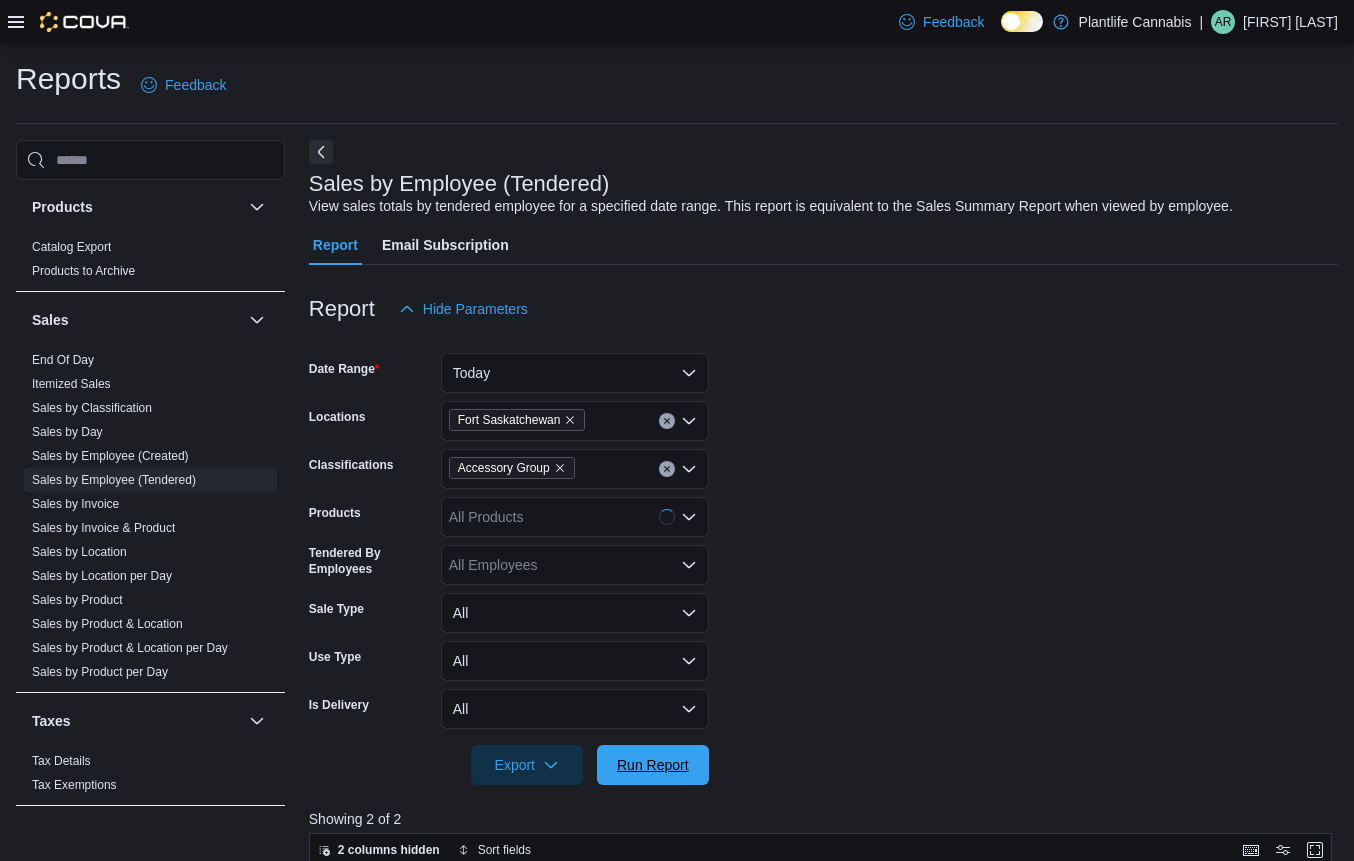 drag, startPoint x: 653, startPoint y: 765, endPoint x: 849, endPoint y: 615, distance: 246.81168 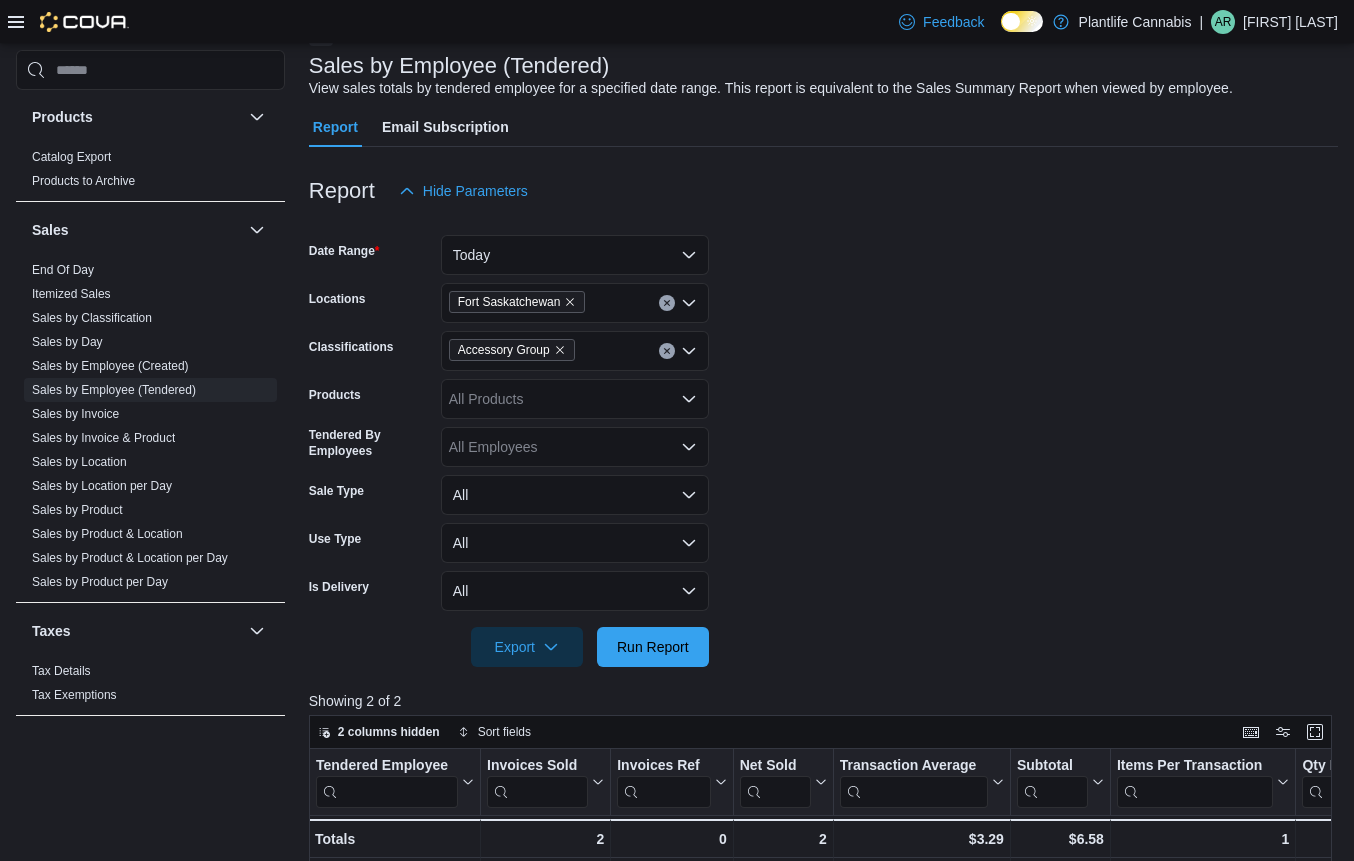 scroll, scrollTop: 593, scrollLeft: 0, axis: vertical 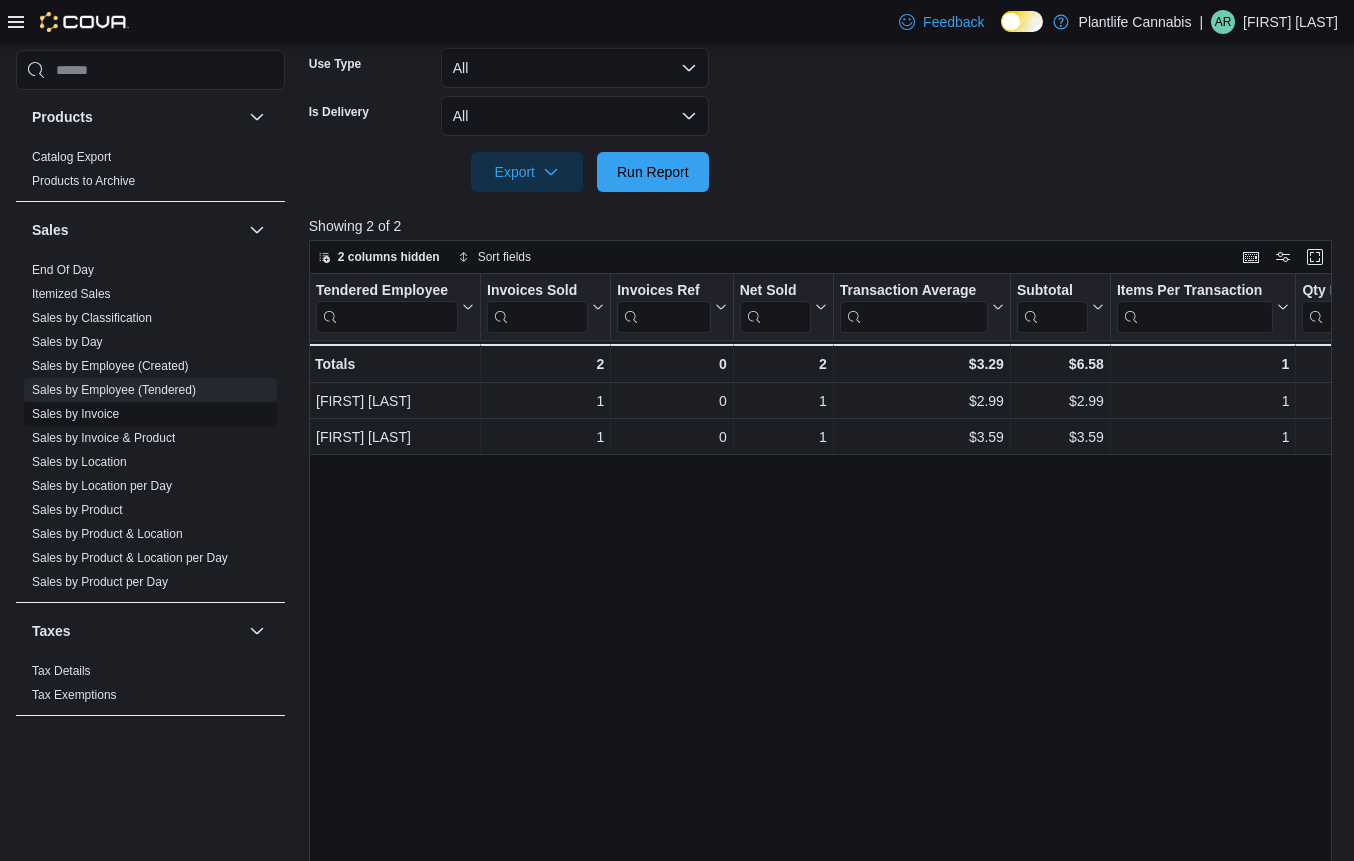 click on "Sales by Invoice" at bounding box center [75, 414] 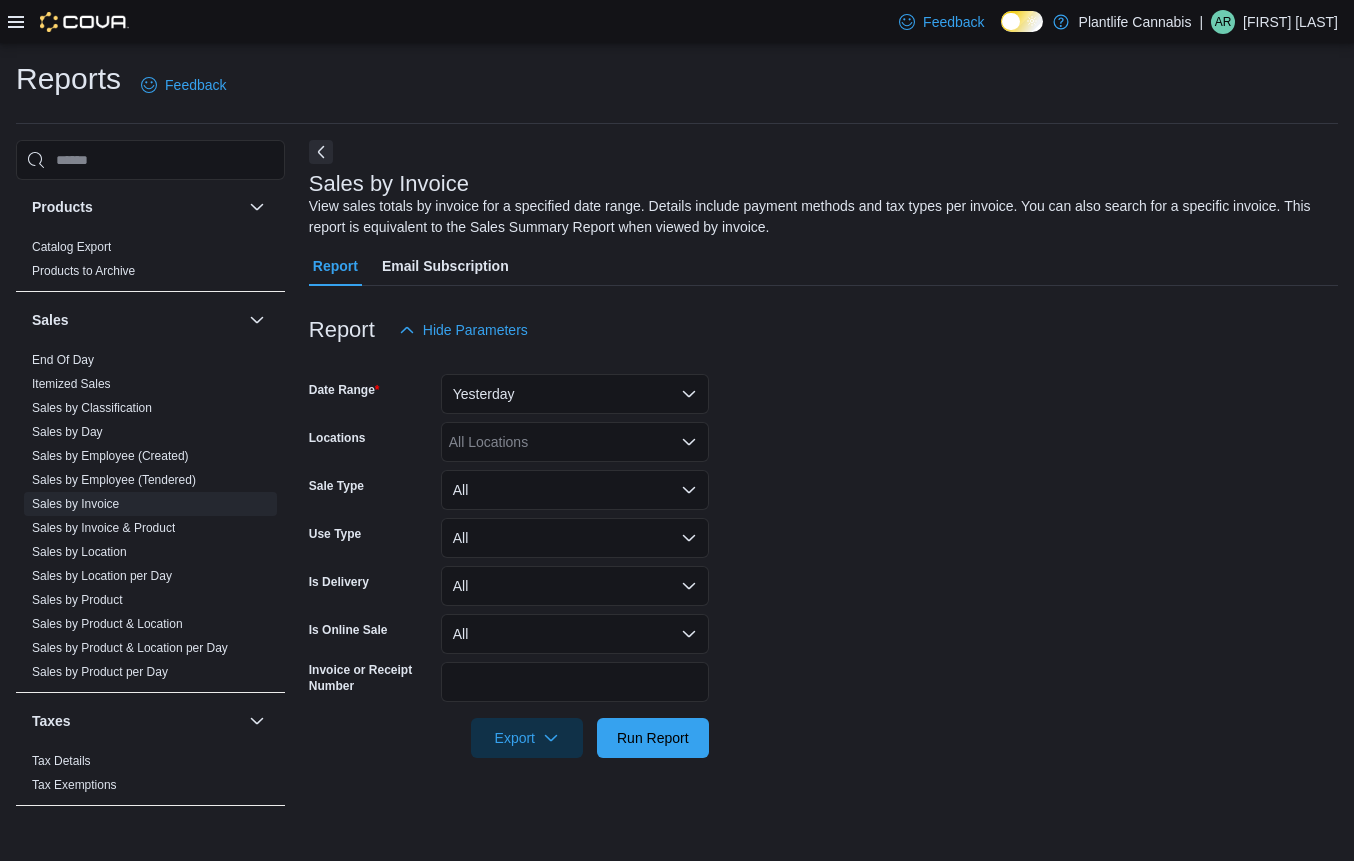 scroll, scrollTop: 0, scrollLeft: 0, axis: both 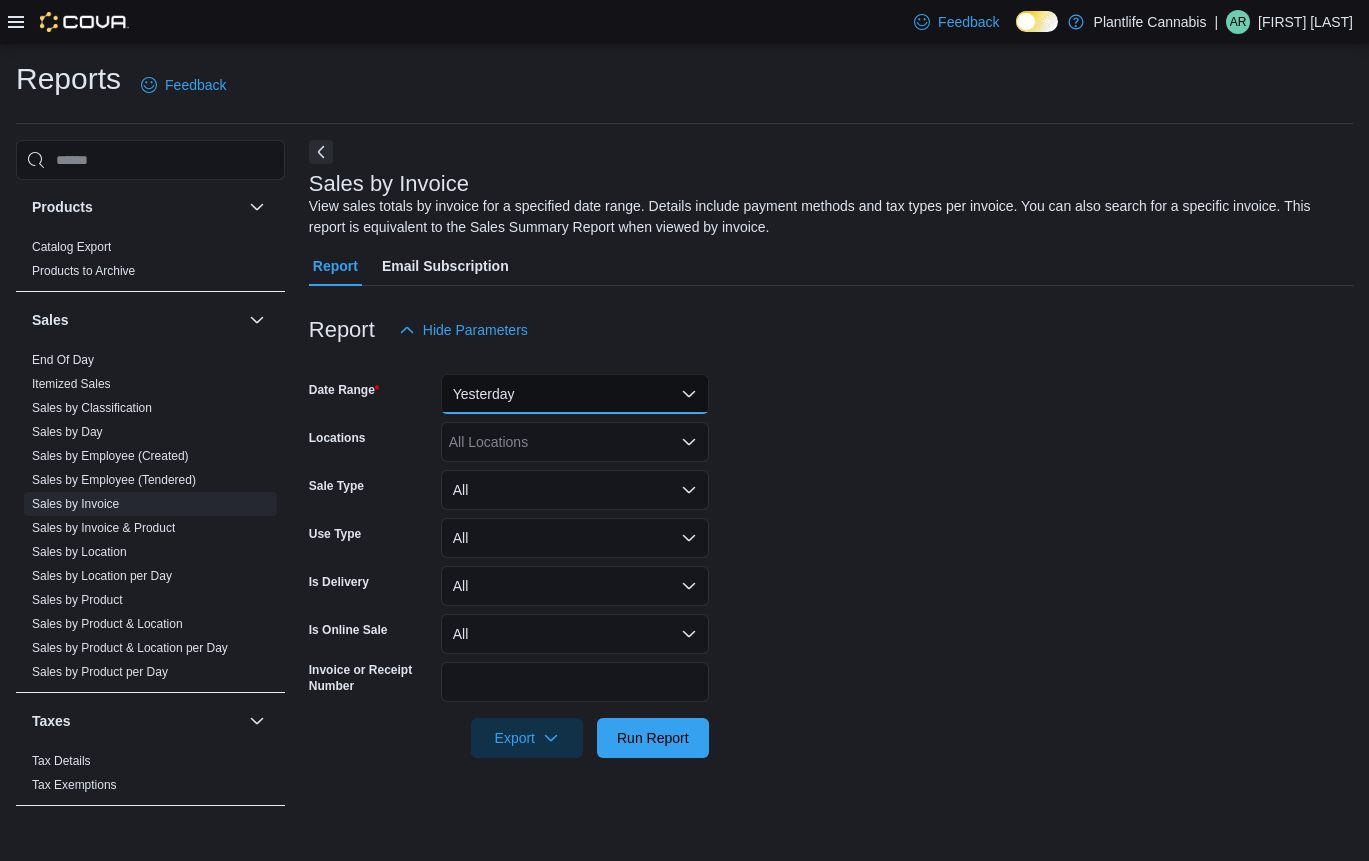 click on "Yesterday" at bounding box center [575, 394] 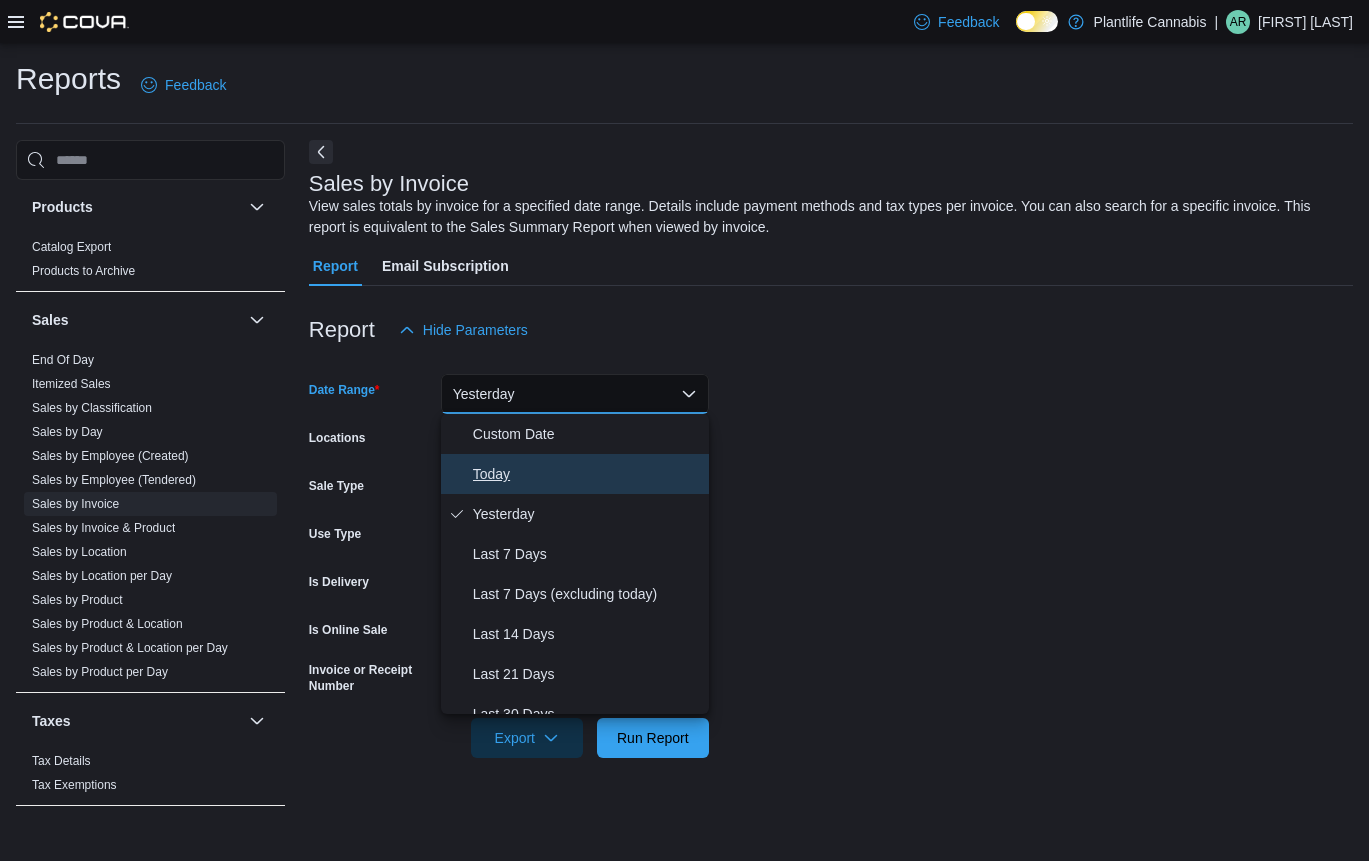 click on "Today" at bounding box center [587, 474] 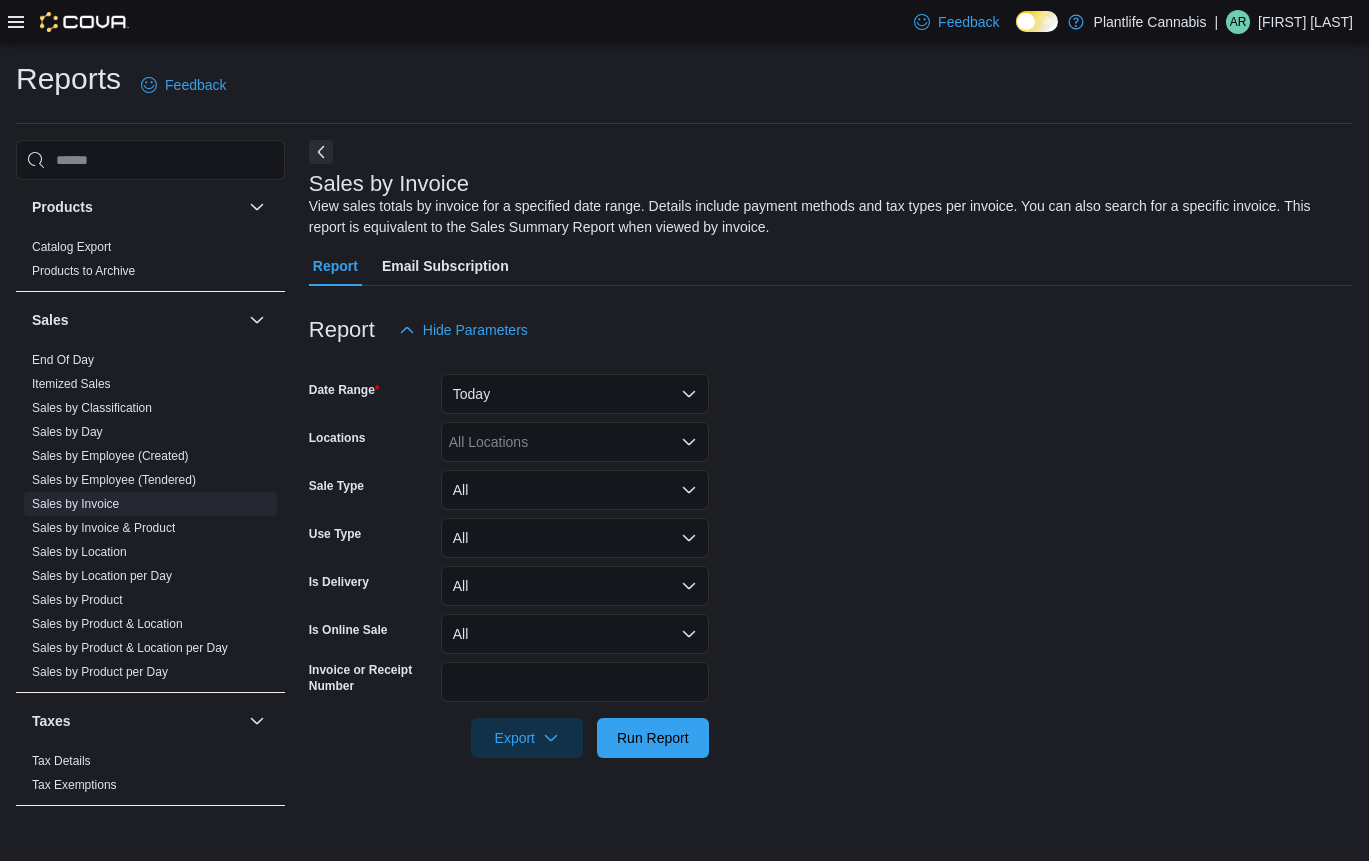 click on "All Locations" at bounding box center [575, 442] 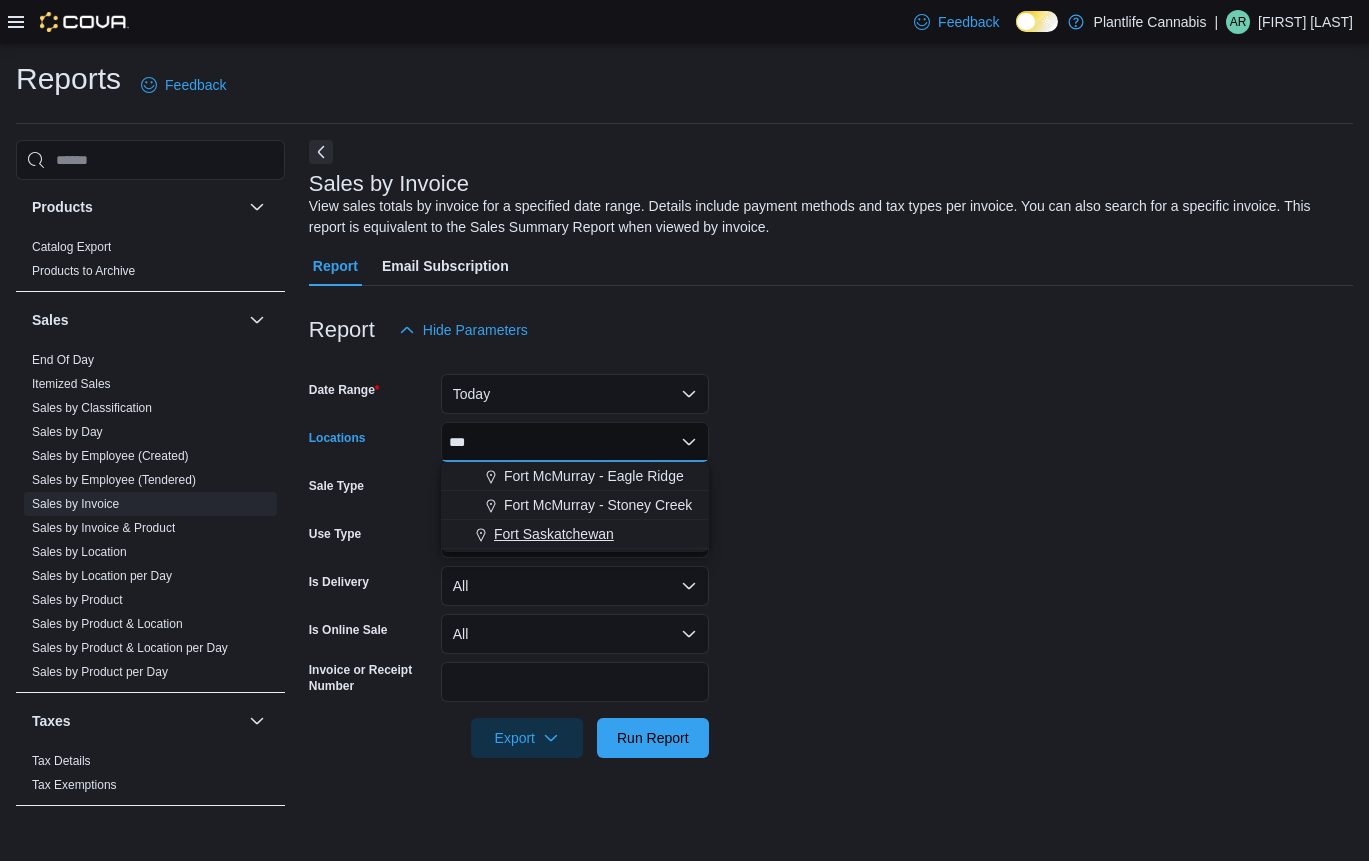 type on "***" 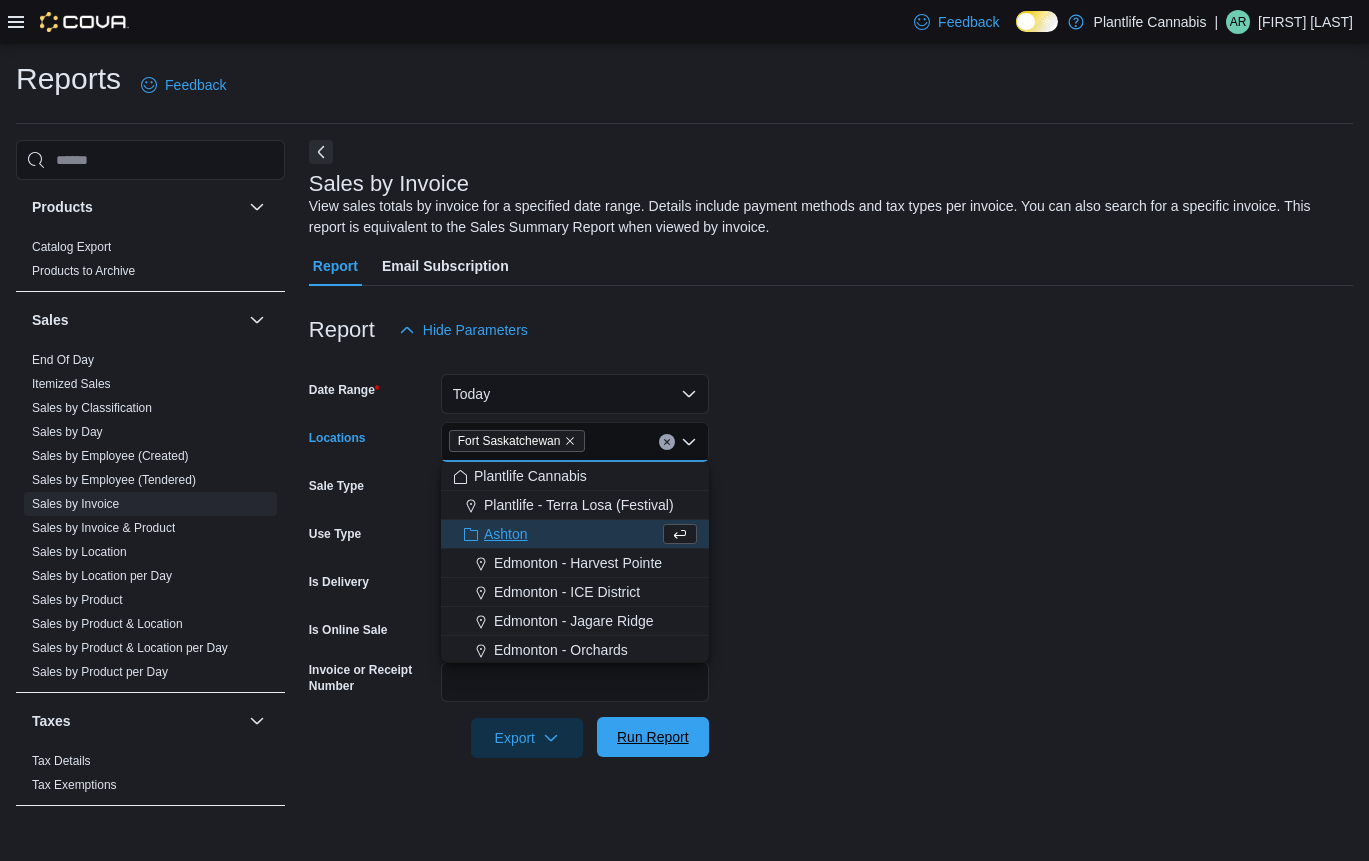 click on "Run Report" at bounding box center (653, 737) 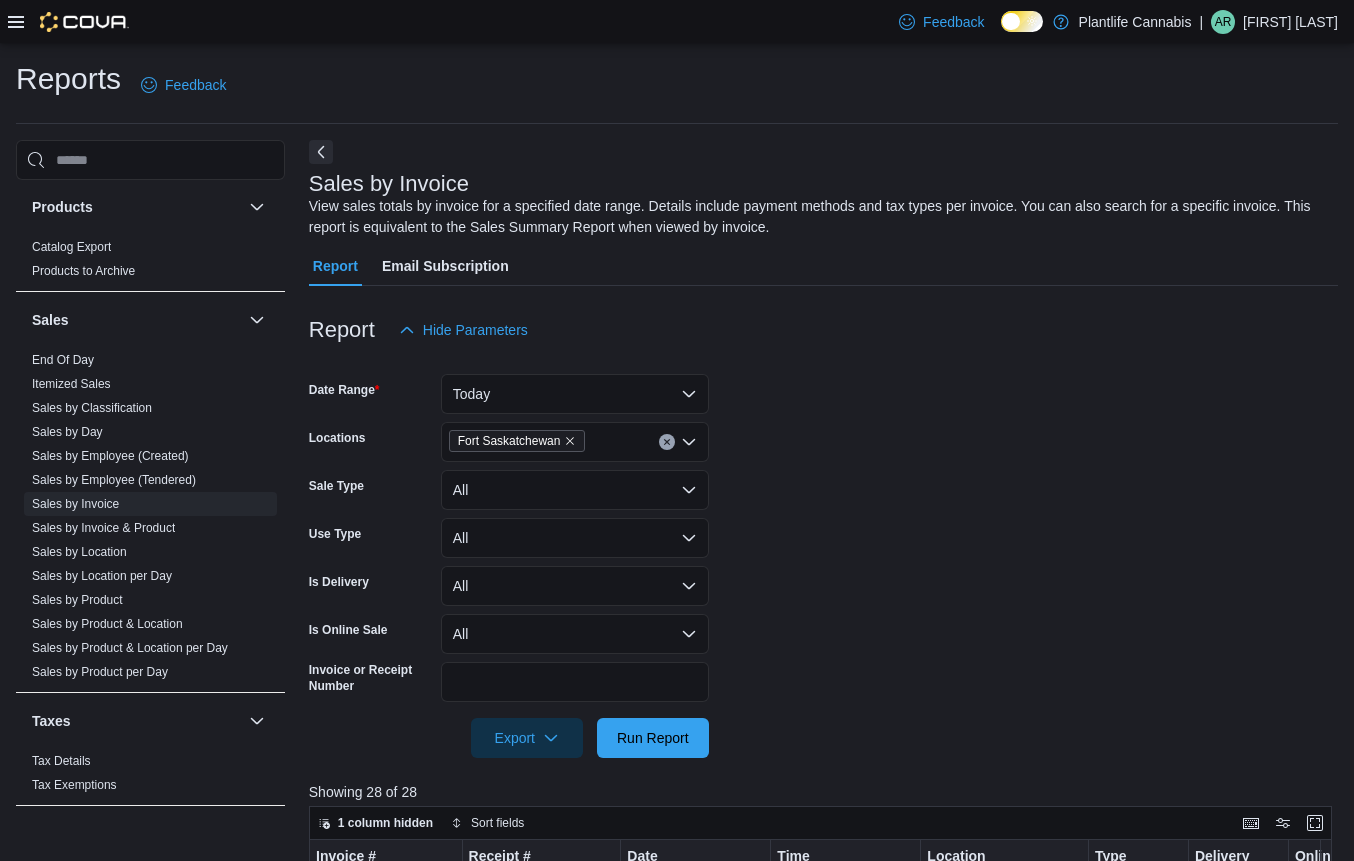 scroll, scrollTop: 650, scrollLeft: 0, axis: vertical 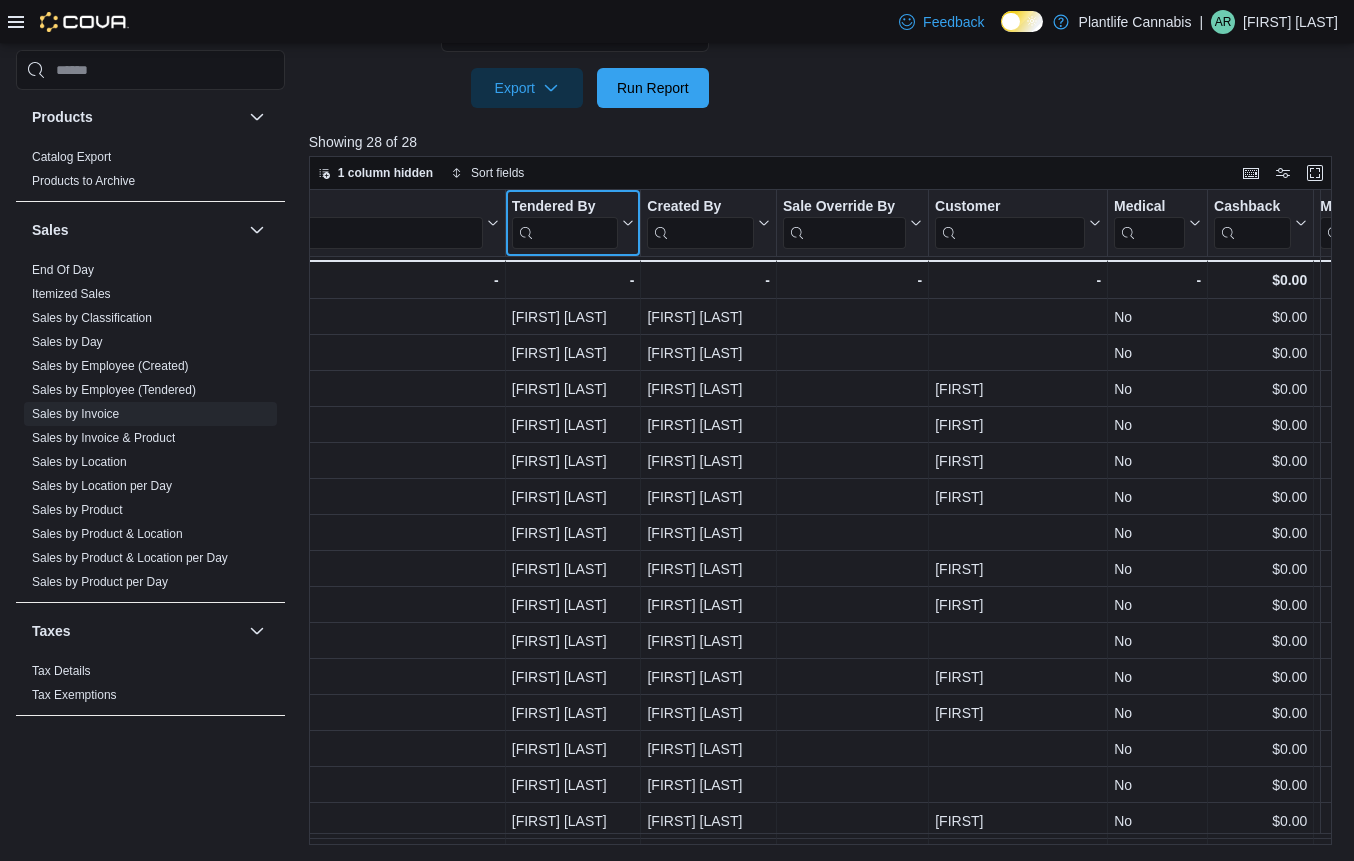 click at bounding box center [564, 233] 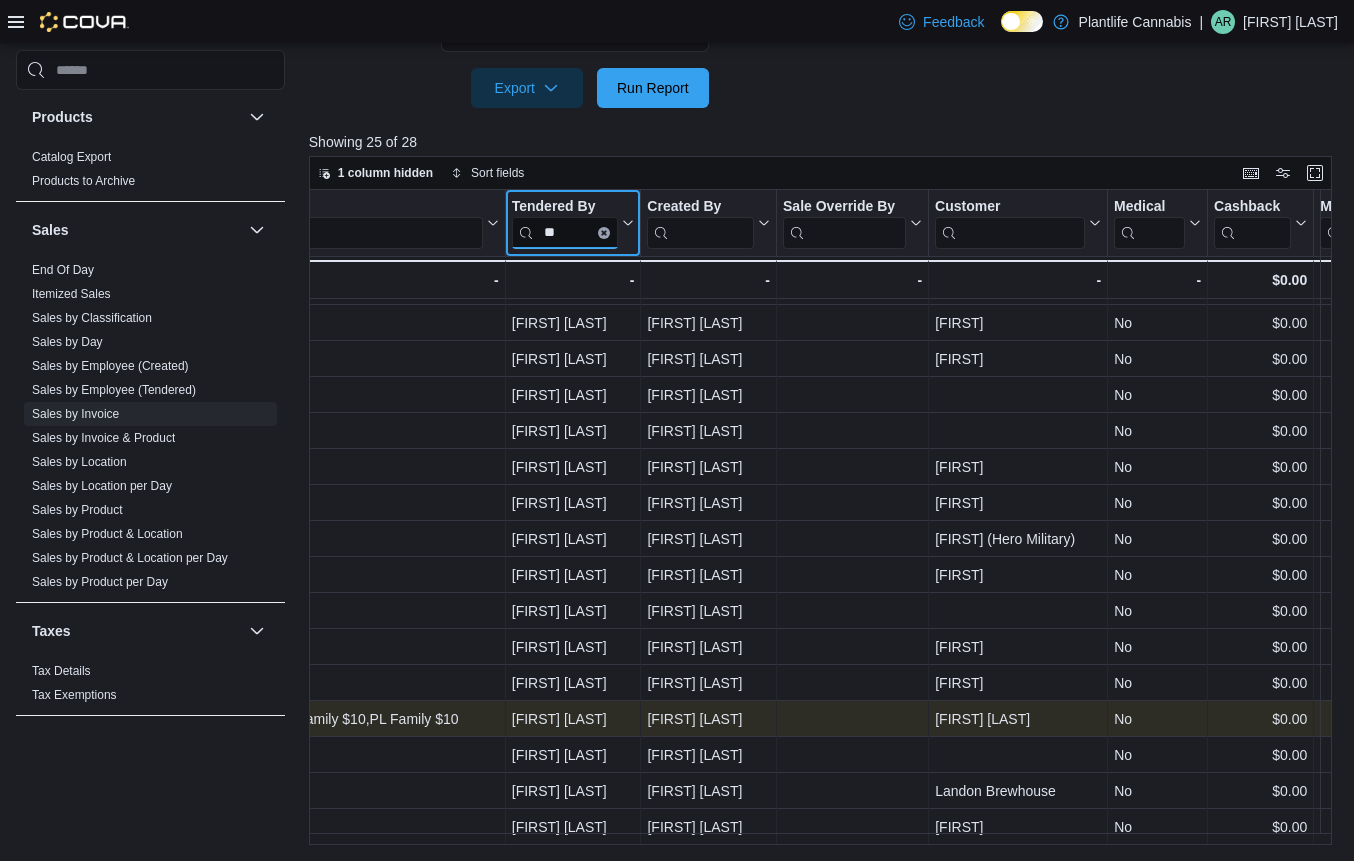 scroll, scrollTop: 365, scrollLeft: 2482, axis: both 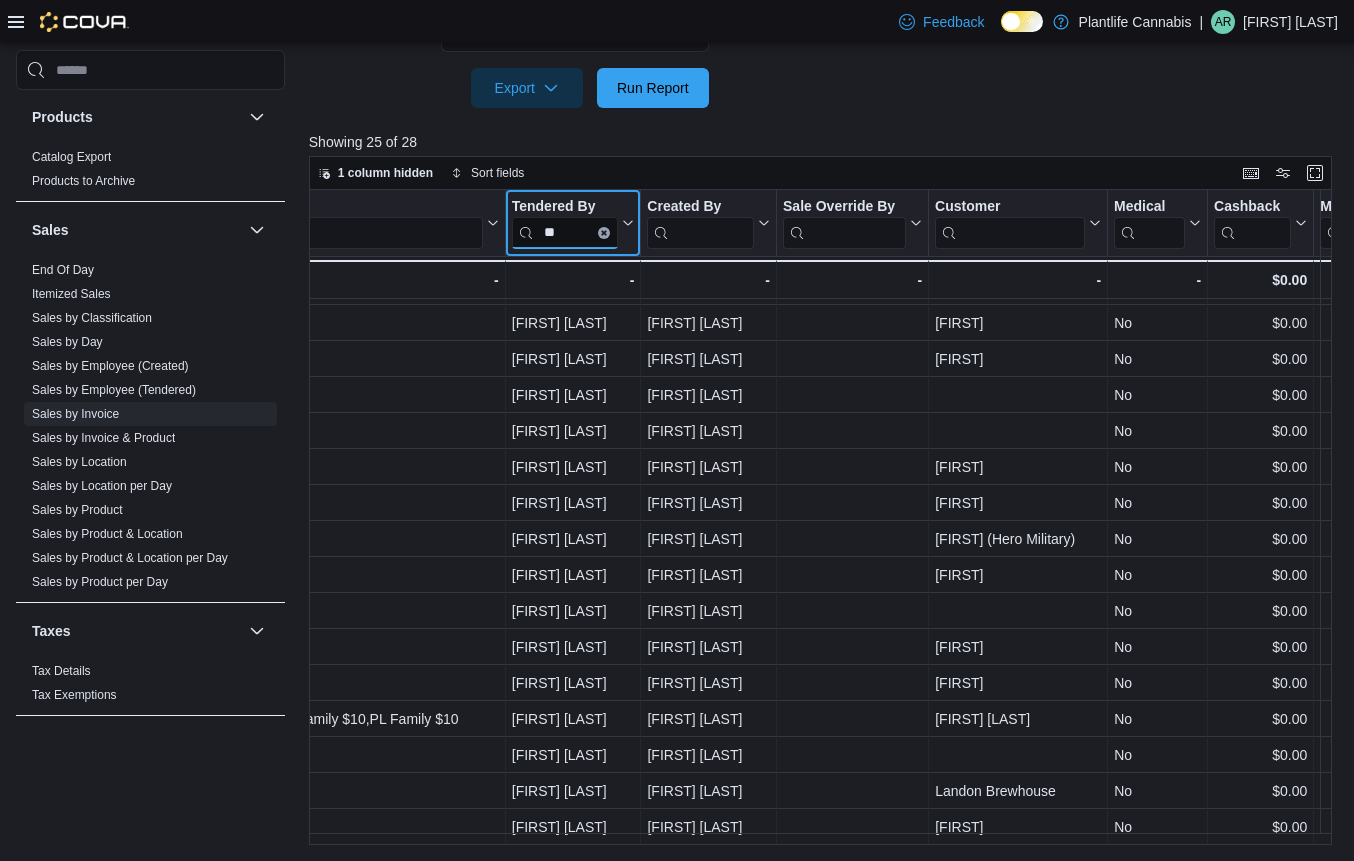 type on "**" 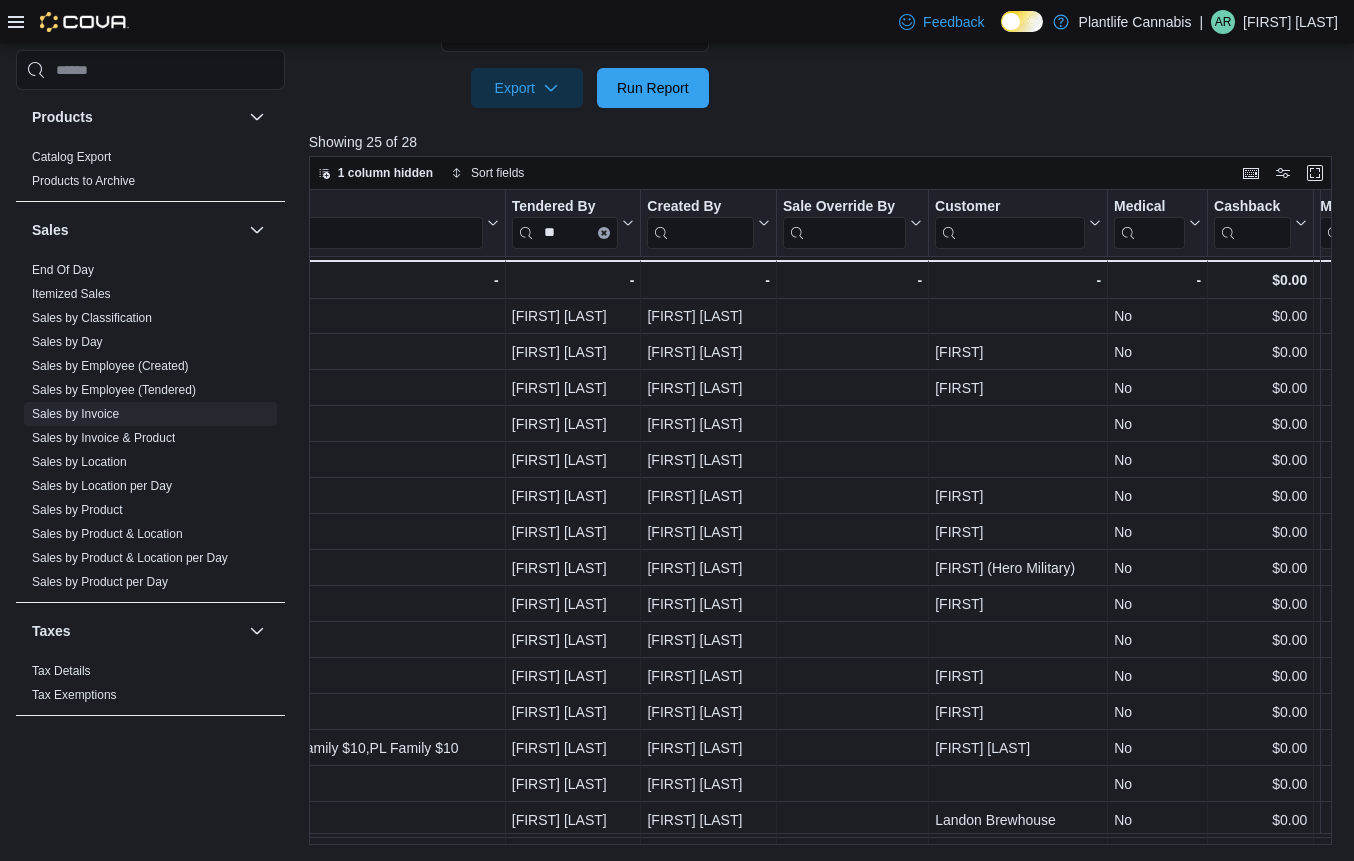 scroll, scrollTop: 365, scrollLeft: 2482, axis: both 